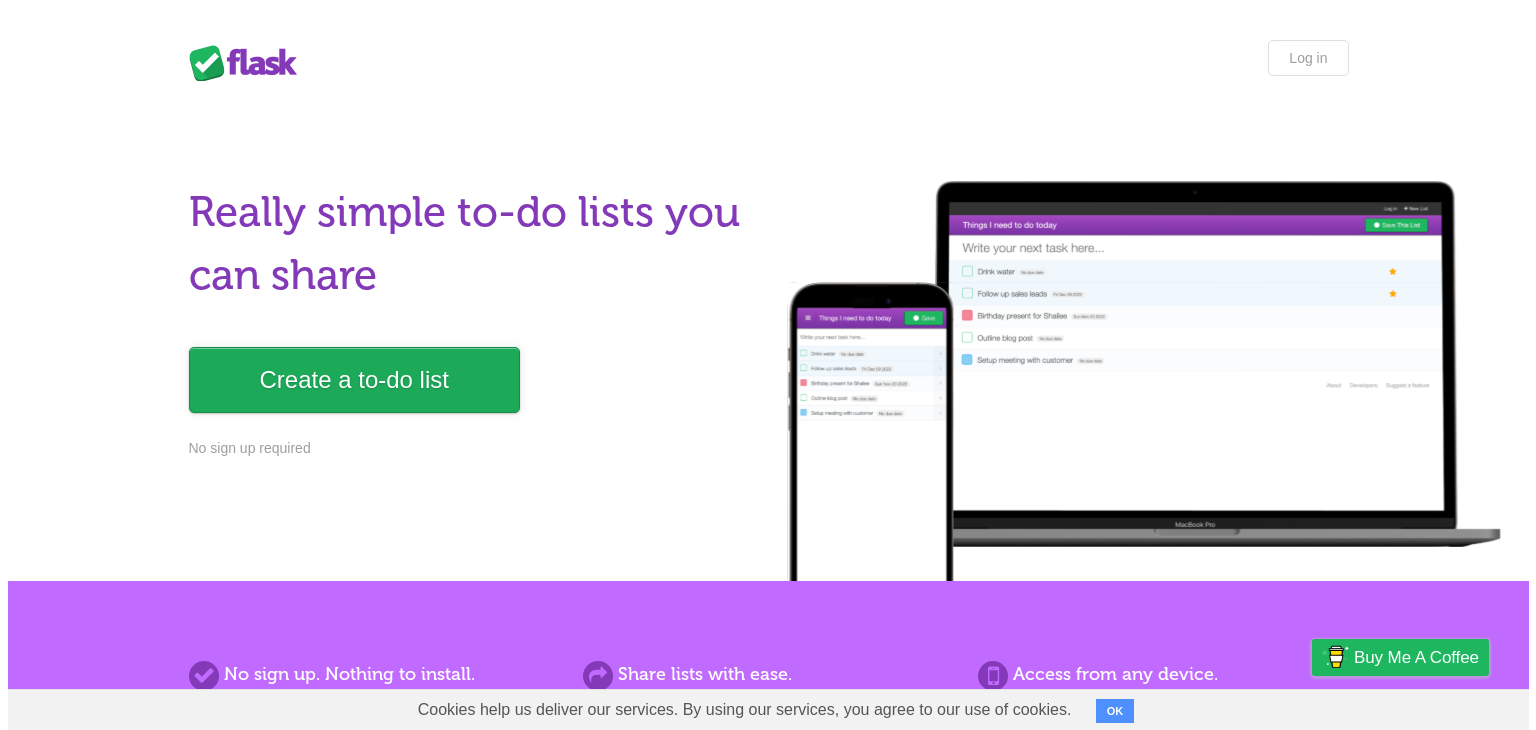 scroll, scrollTop: 0, scrollLeft: 0, axis: both 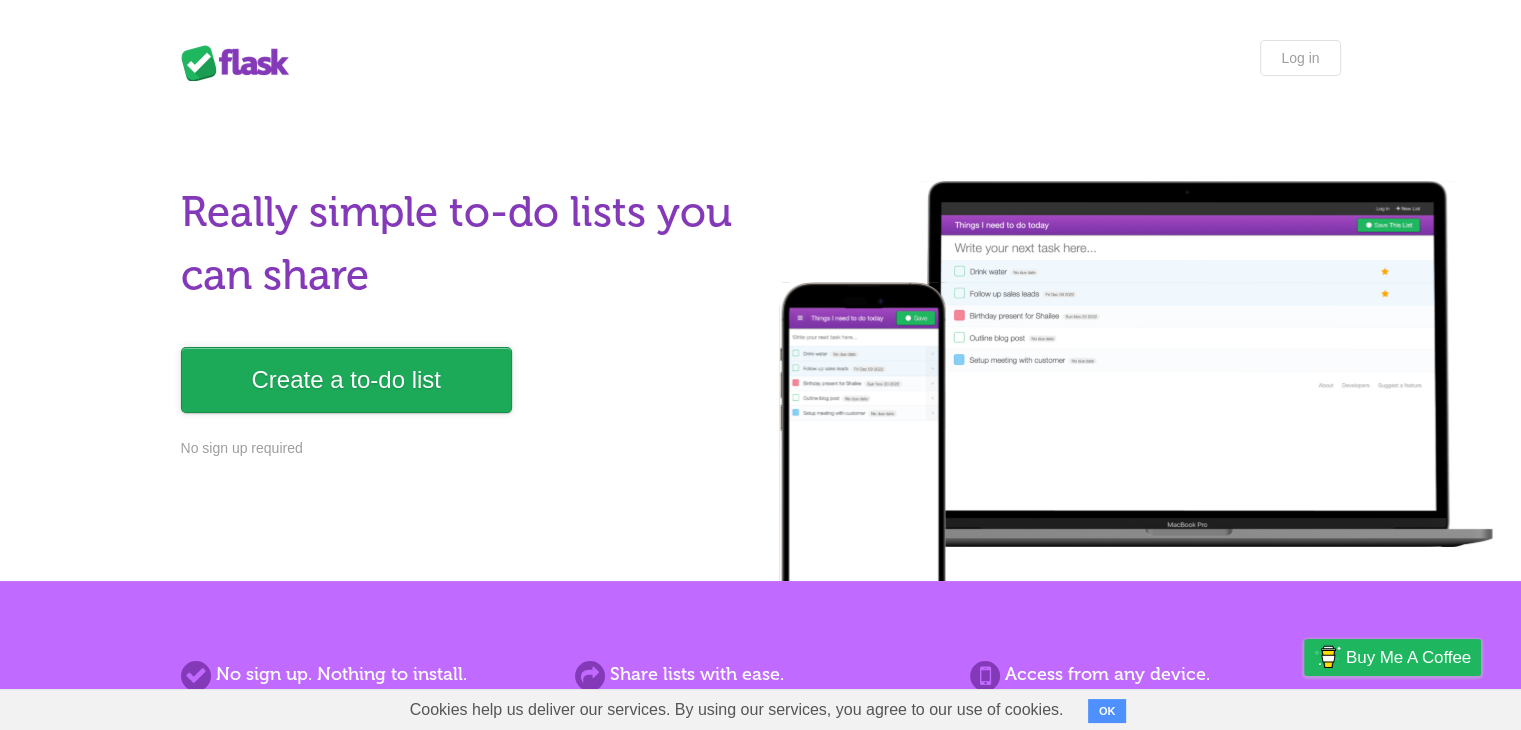 click on "Create a to-do list" at bounding box center [346, 380] 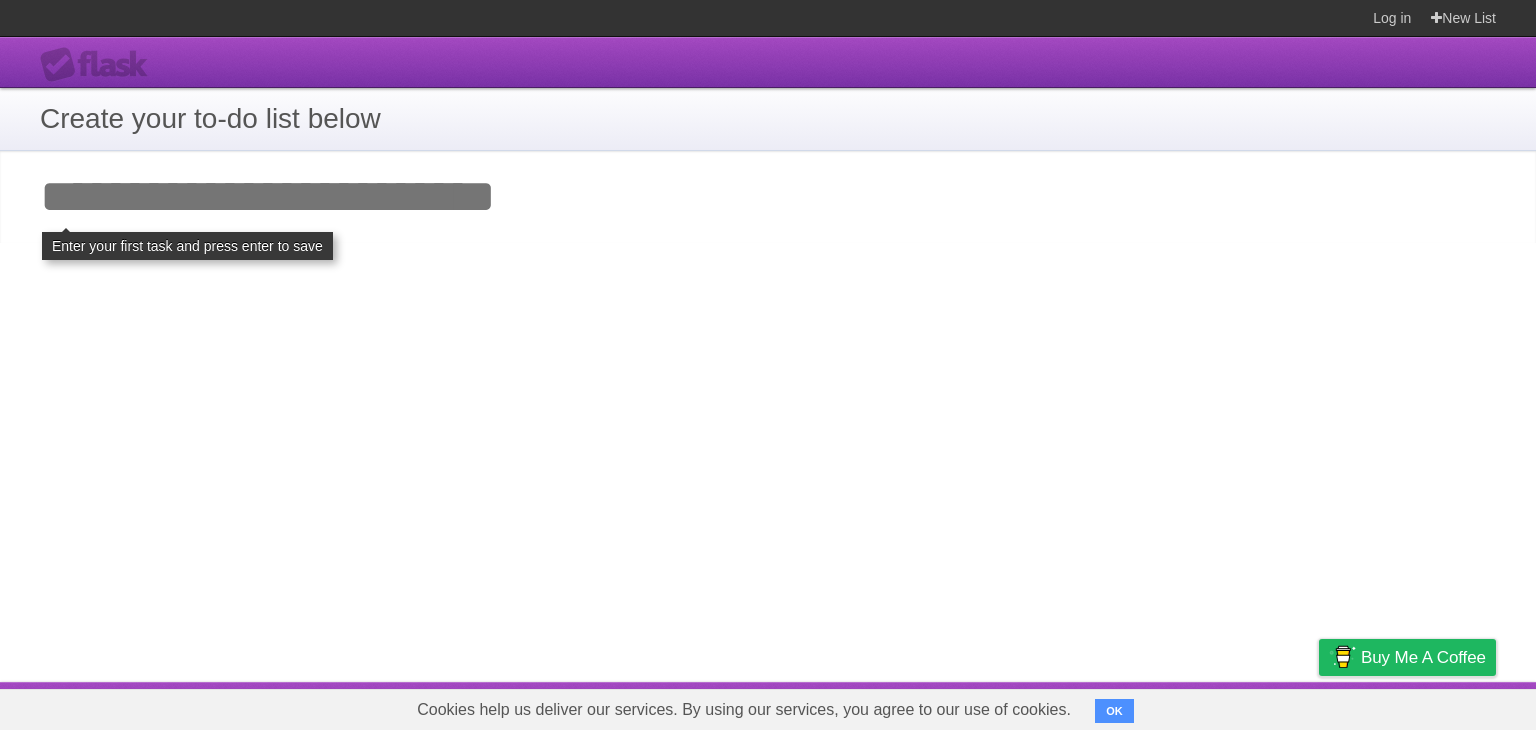 click on "Add your first task" at bounding box center (768, 197) 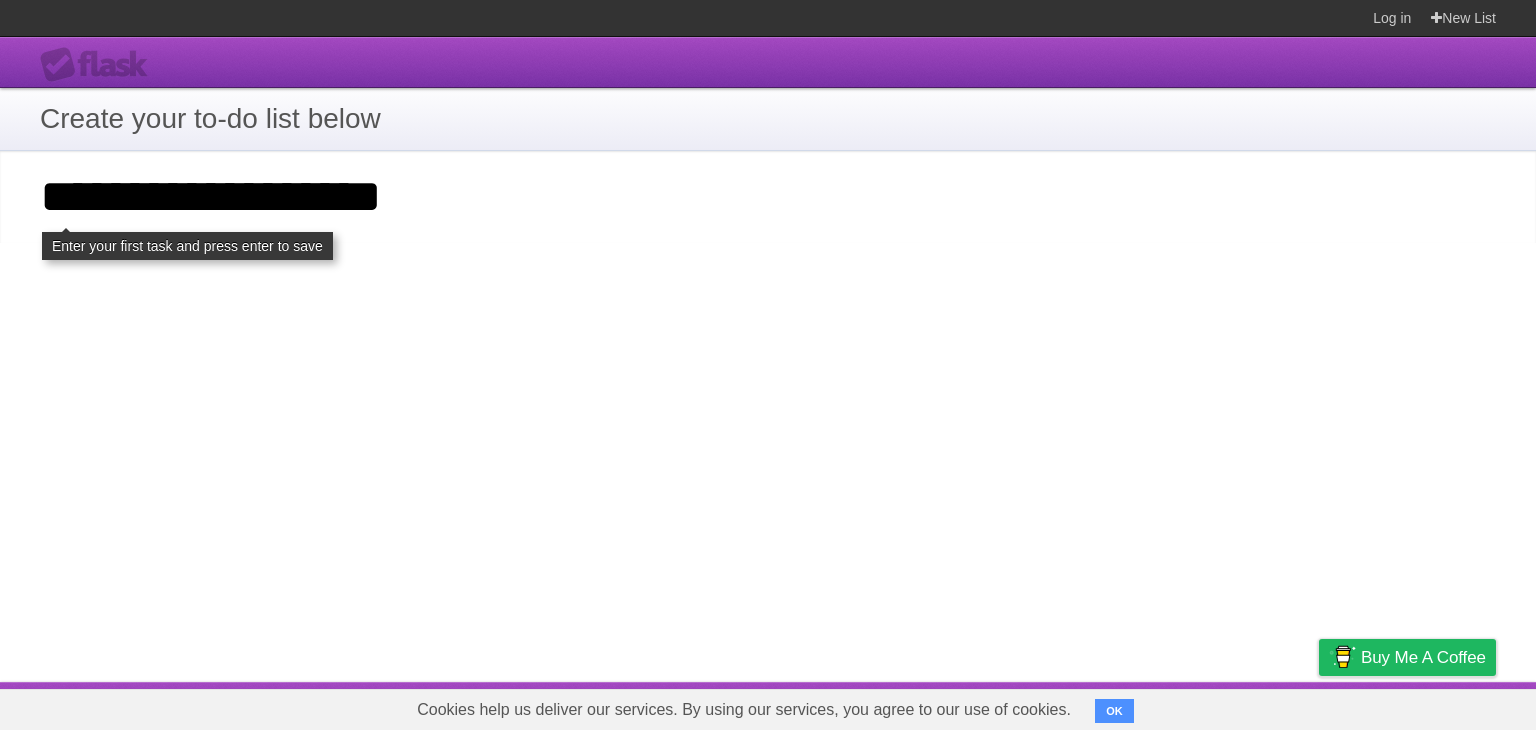 click on "**********" at bounding box center (0, 0) 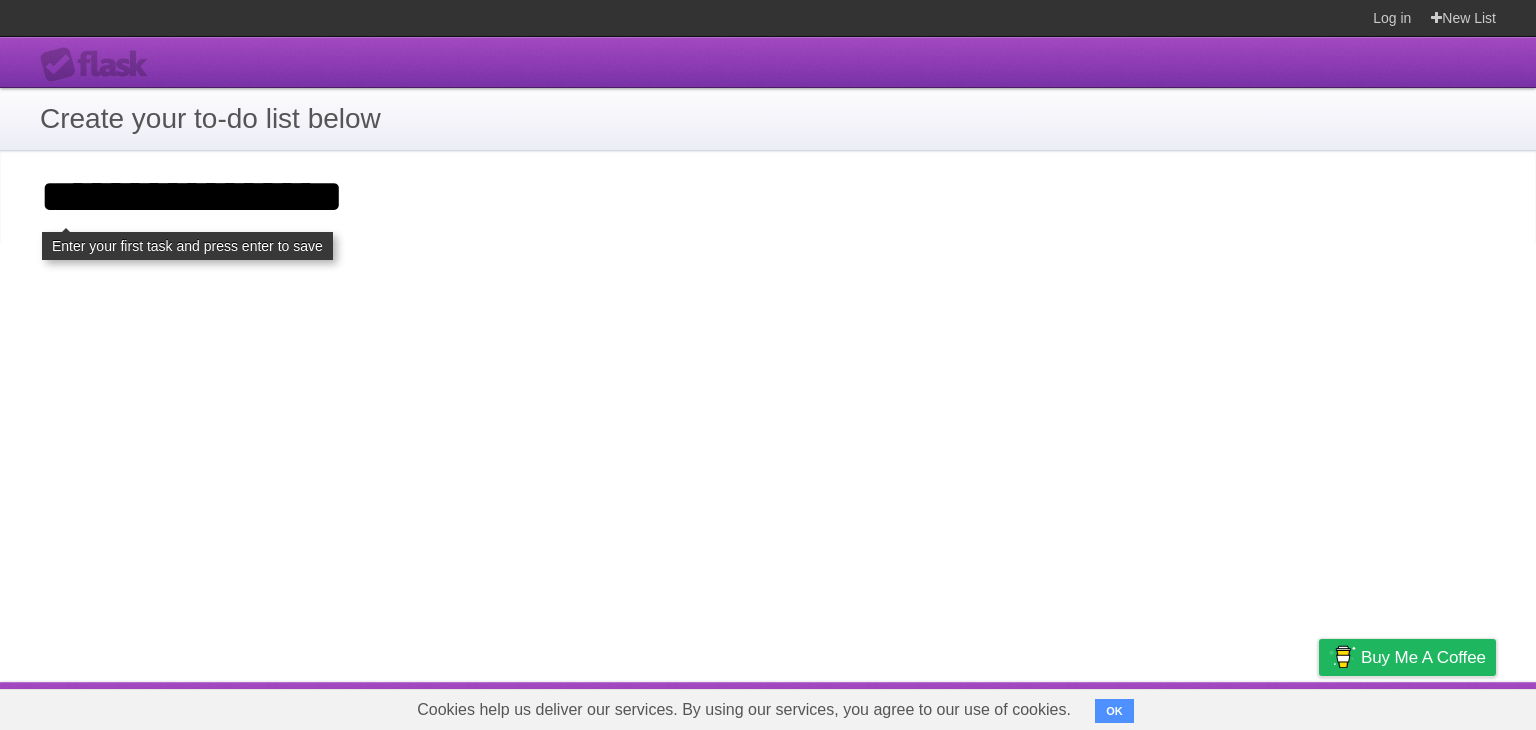type on "**********" 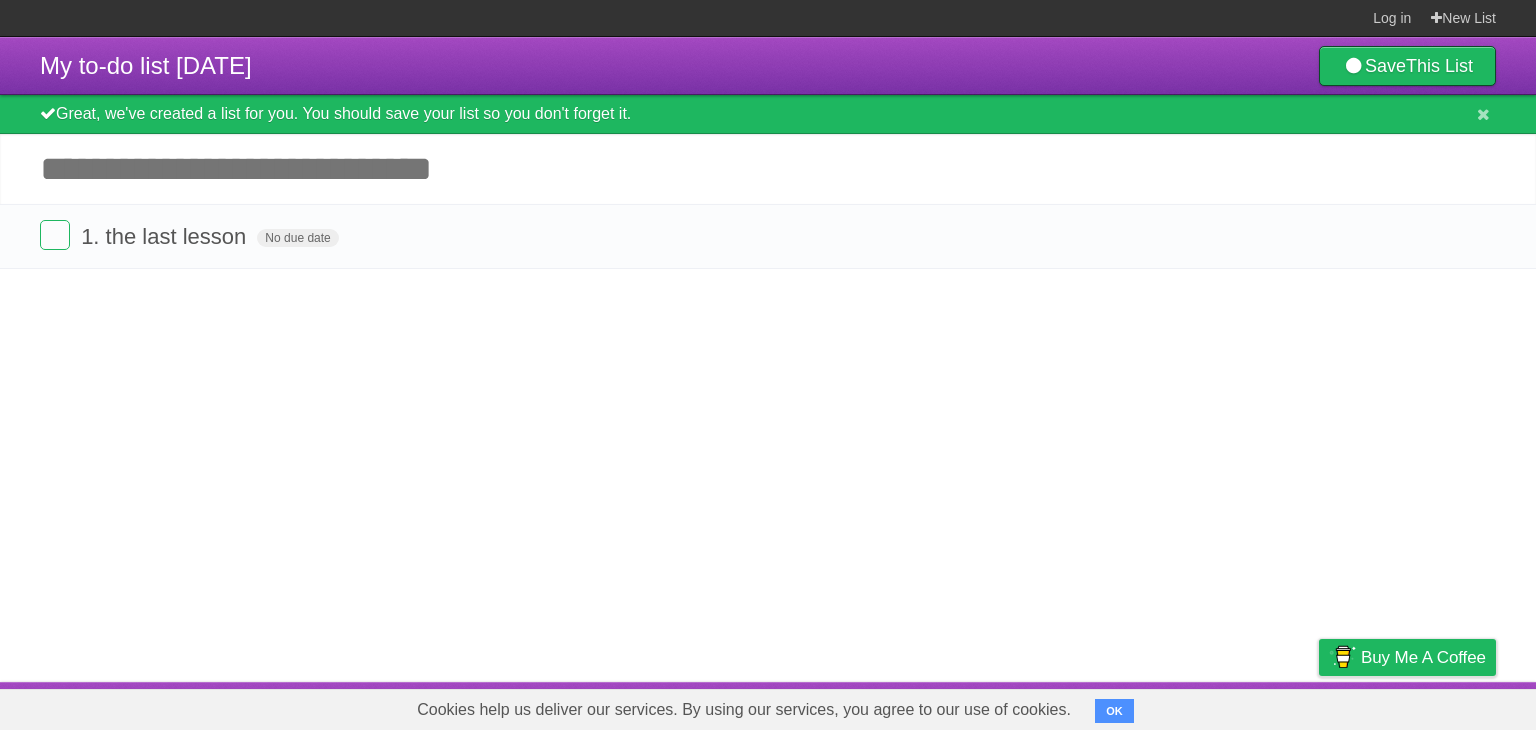 scroll, scrollTop: 0, scrollLeft: 0, axis: both 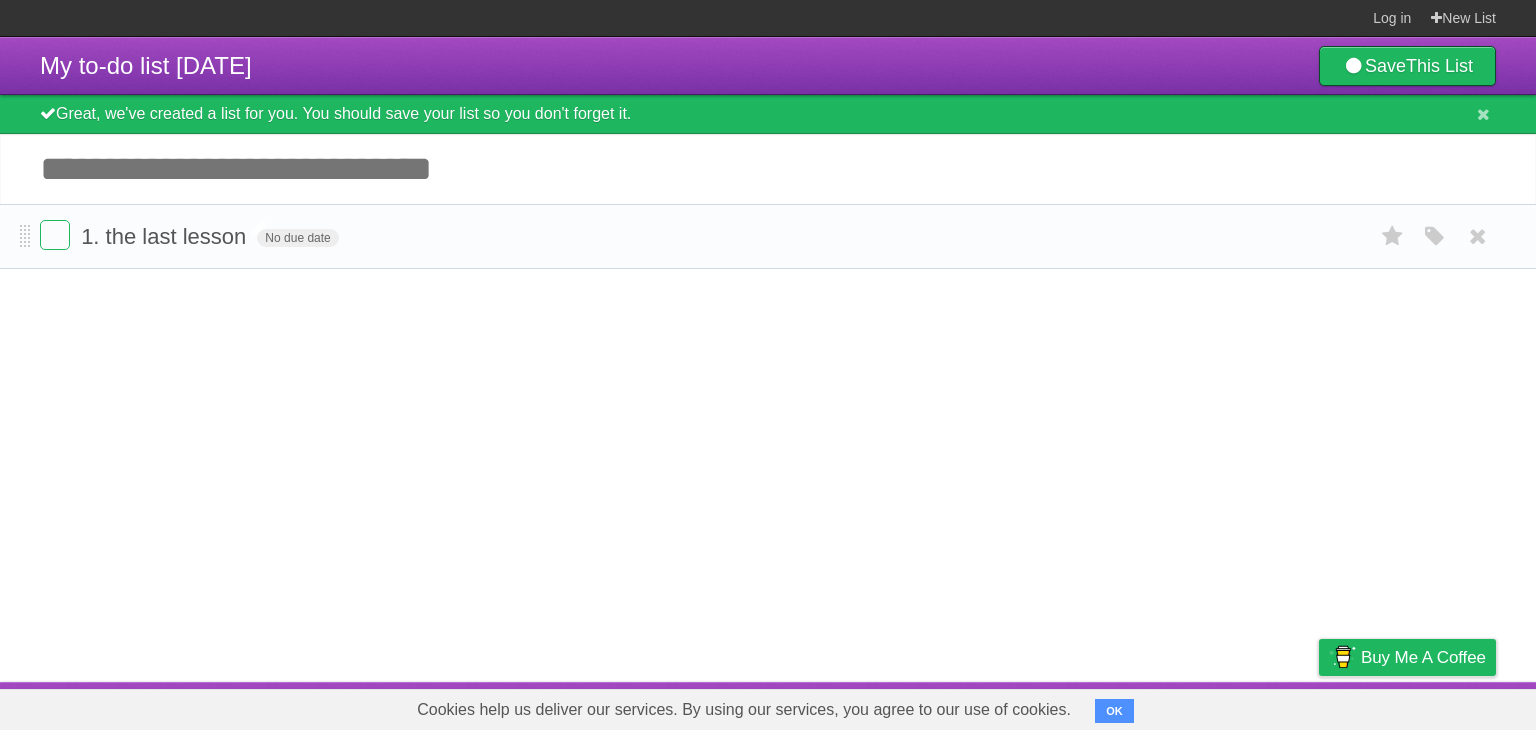 click on "1. the last lesson" at bounding box center [166, 236] 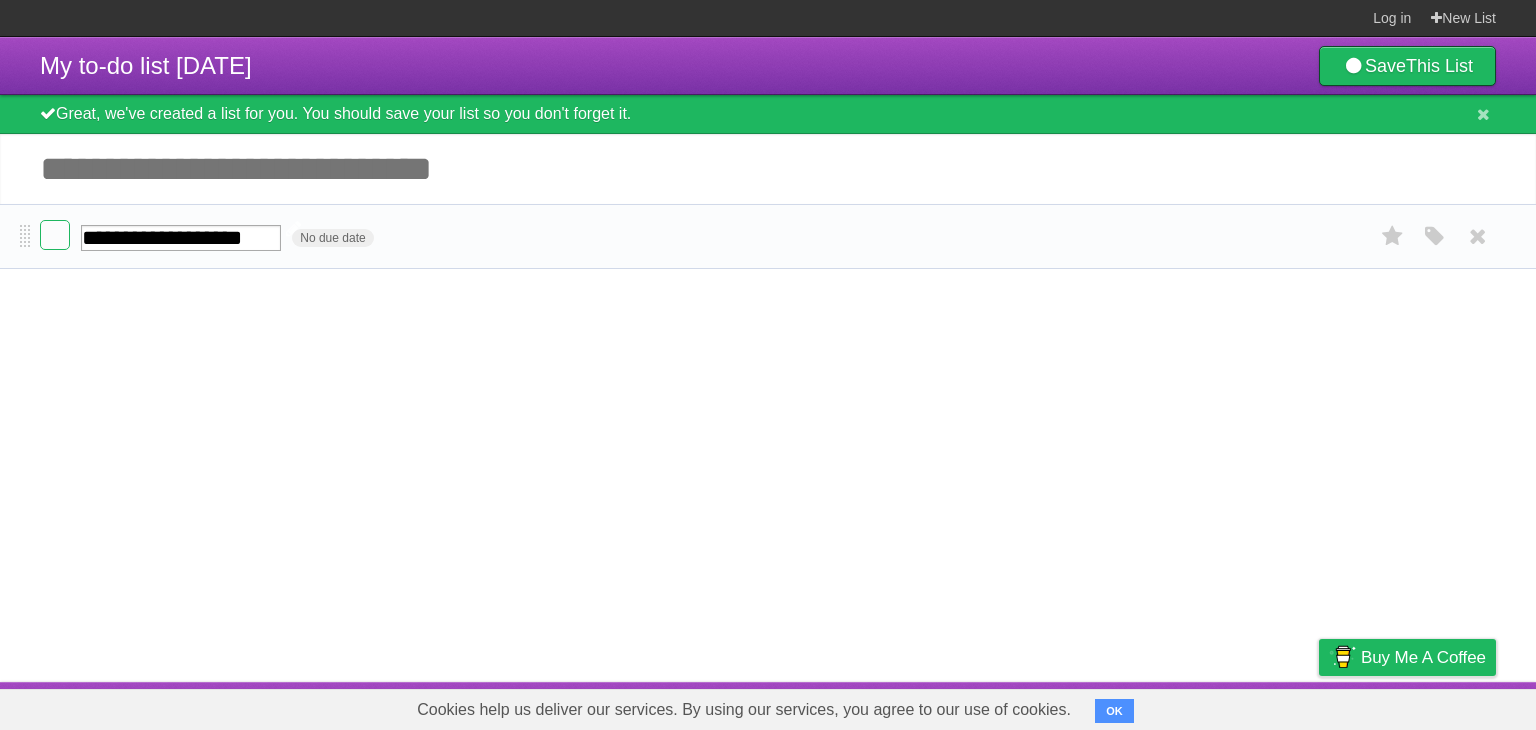 click on "**********" at bounding box center (181, 238) 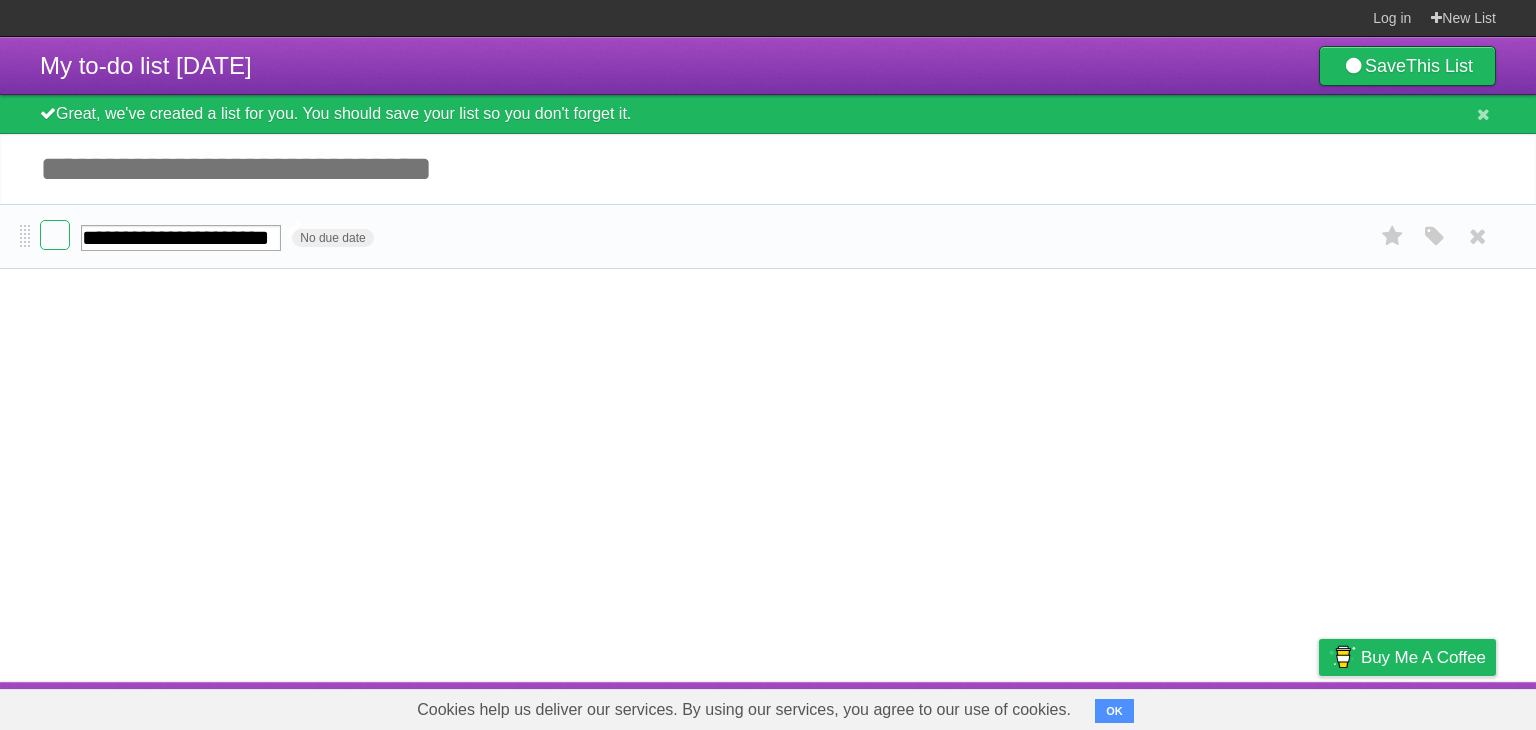 click on "**********" at bounding box center (181, 238) 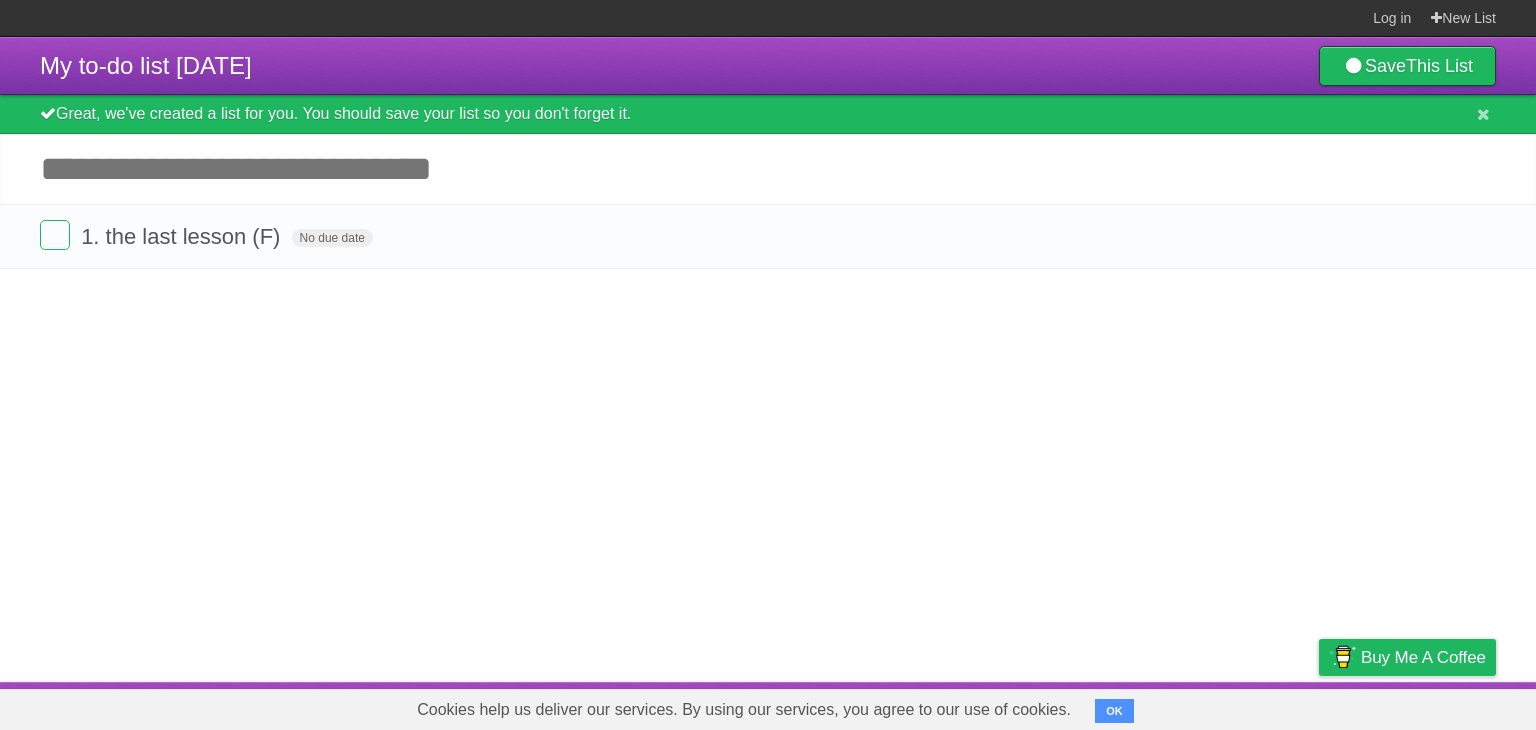 click on "Add another task" at bounding box center (768, 169) 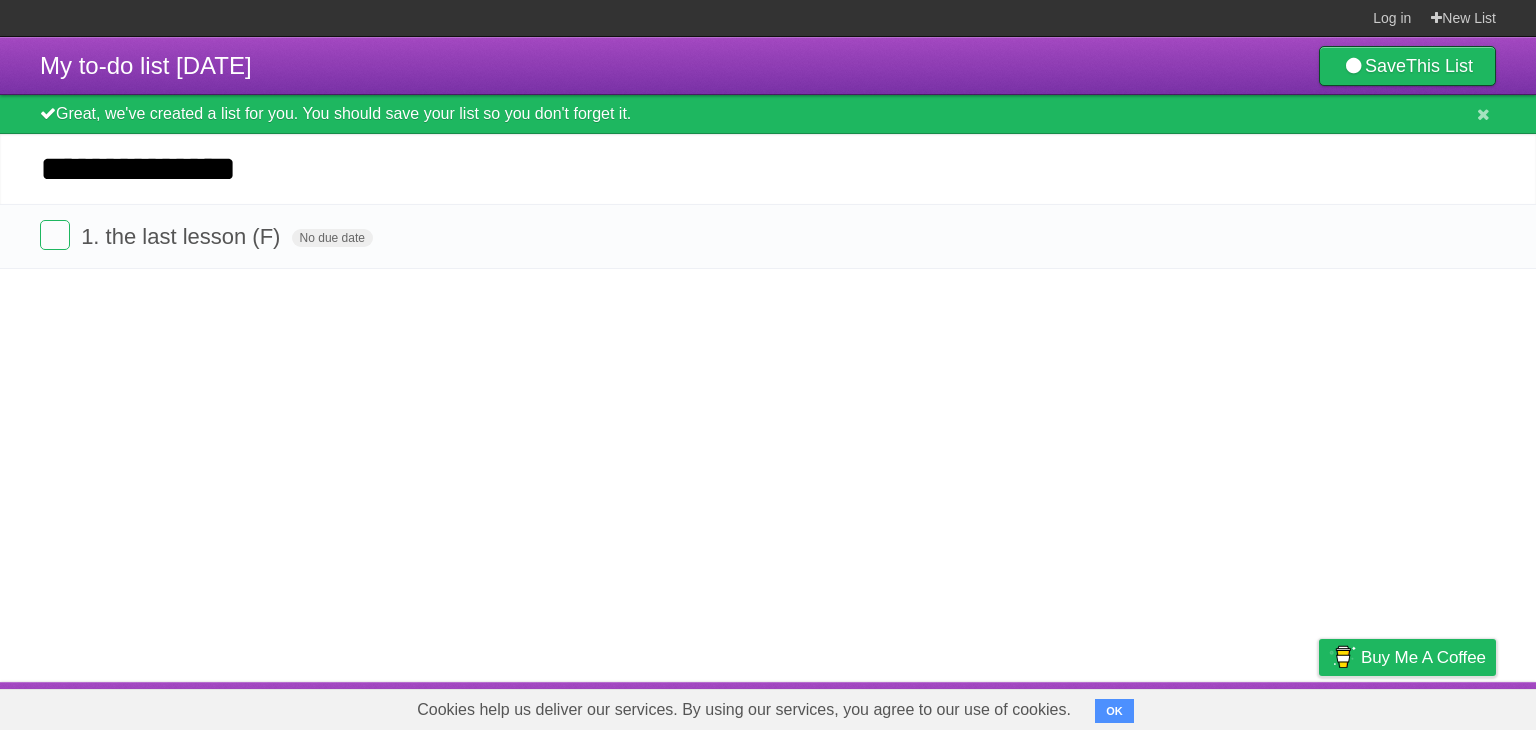 type on "**********" 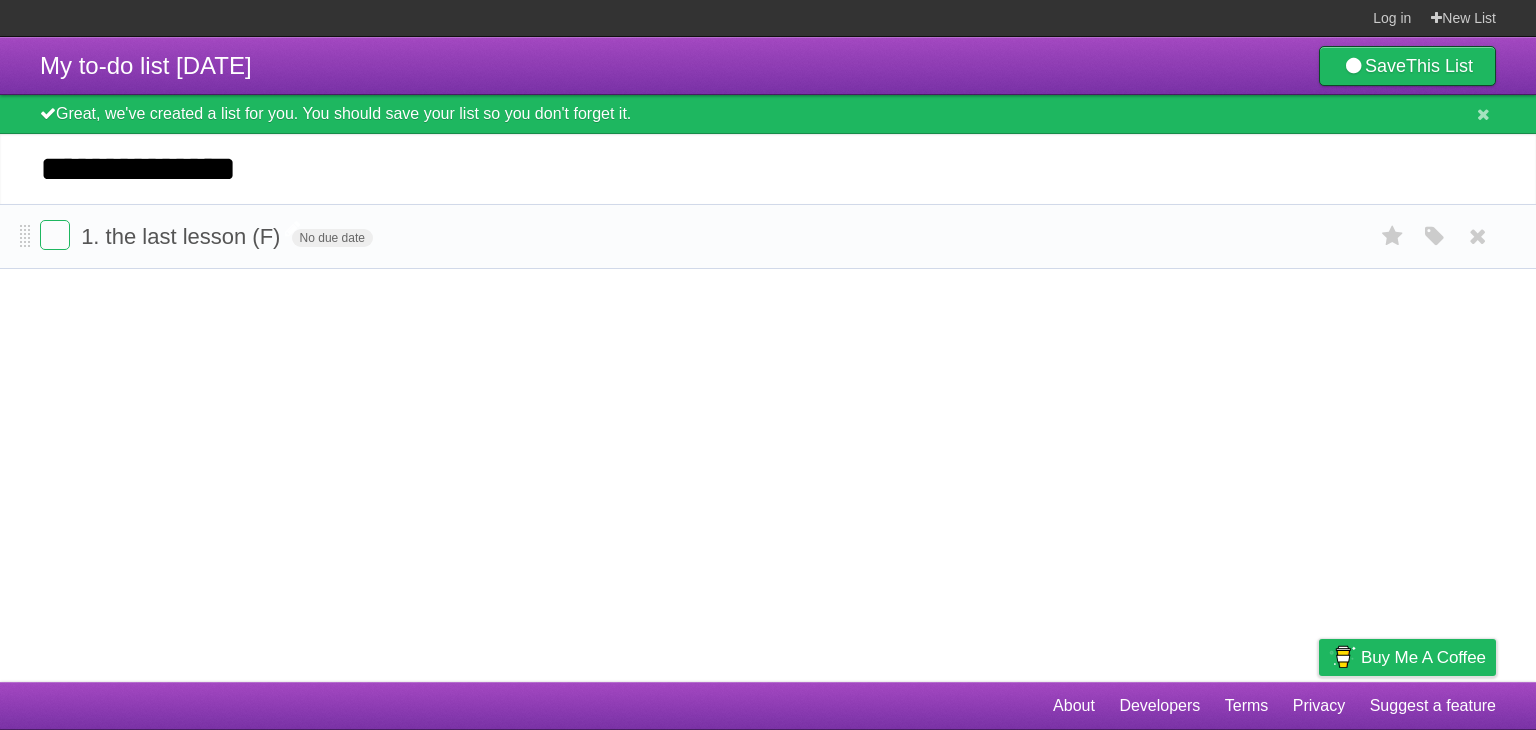 click on "1. the last lesson (F)" at bounding box center [183, 236] 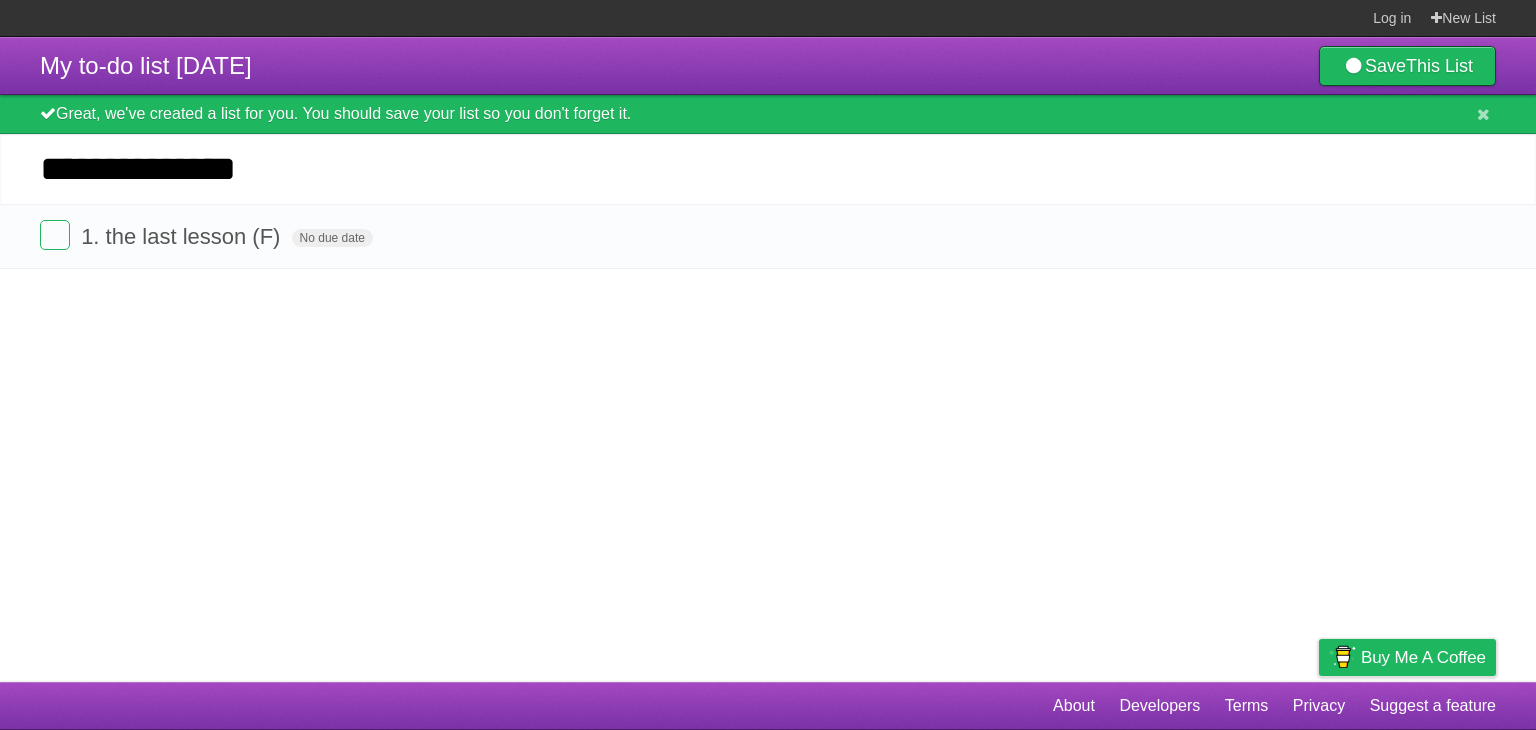 click on "**********" at bounding box center (768, 169) 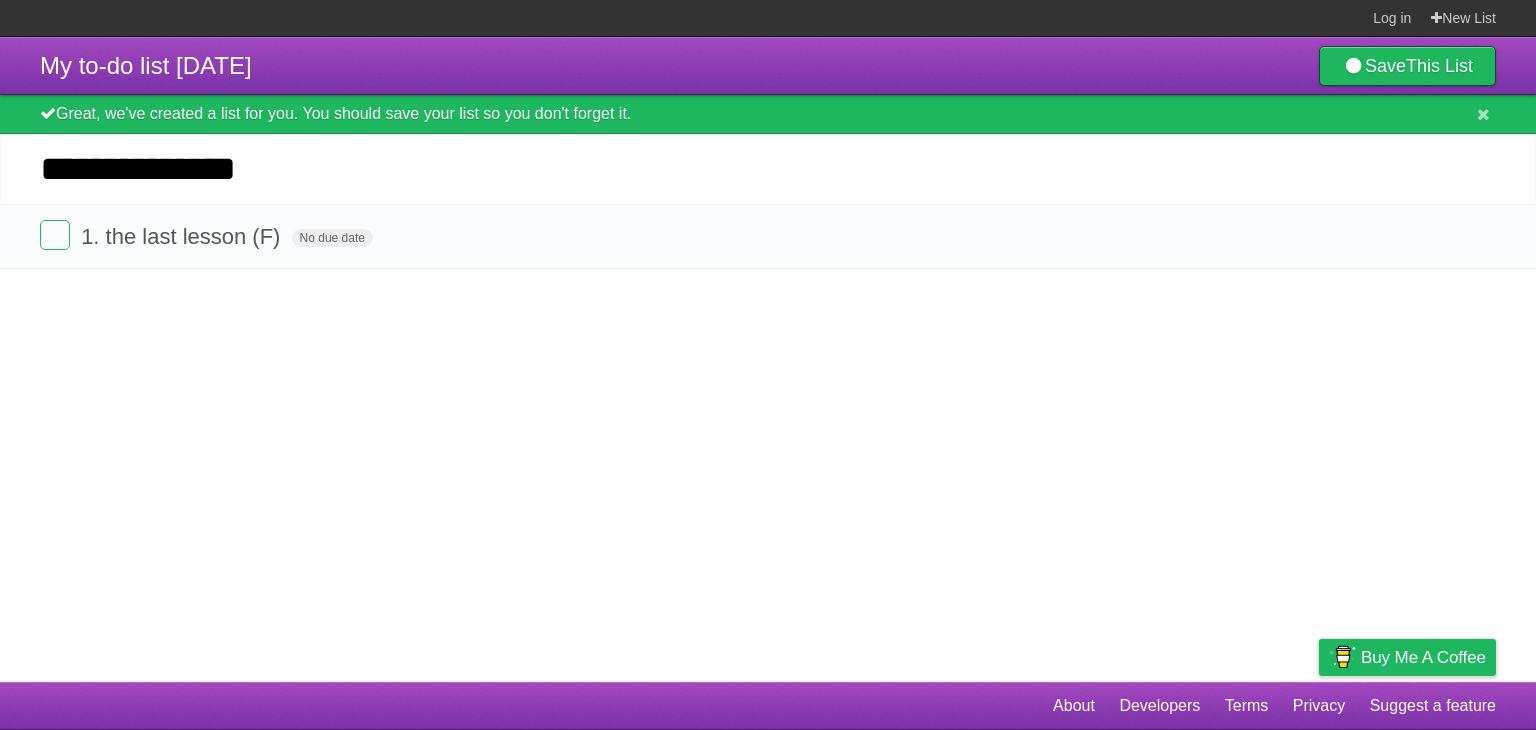 click on "*********" at bounding box center (0, 0) 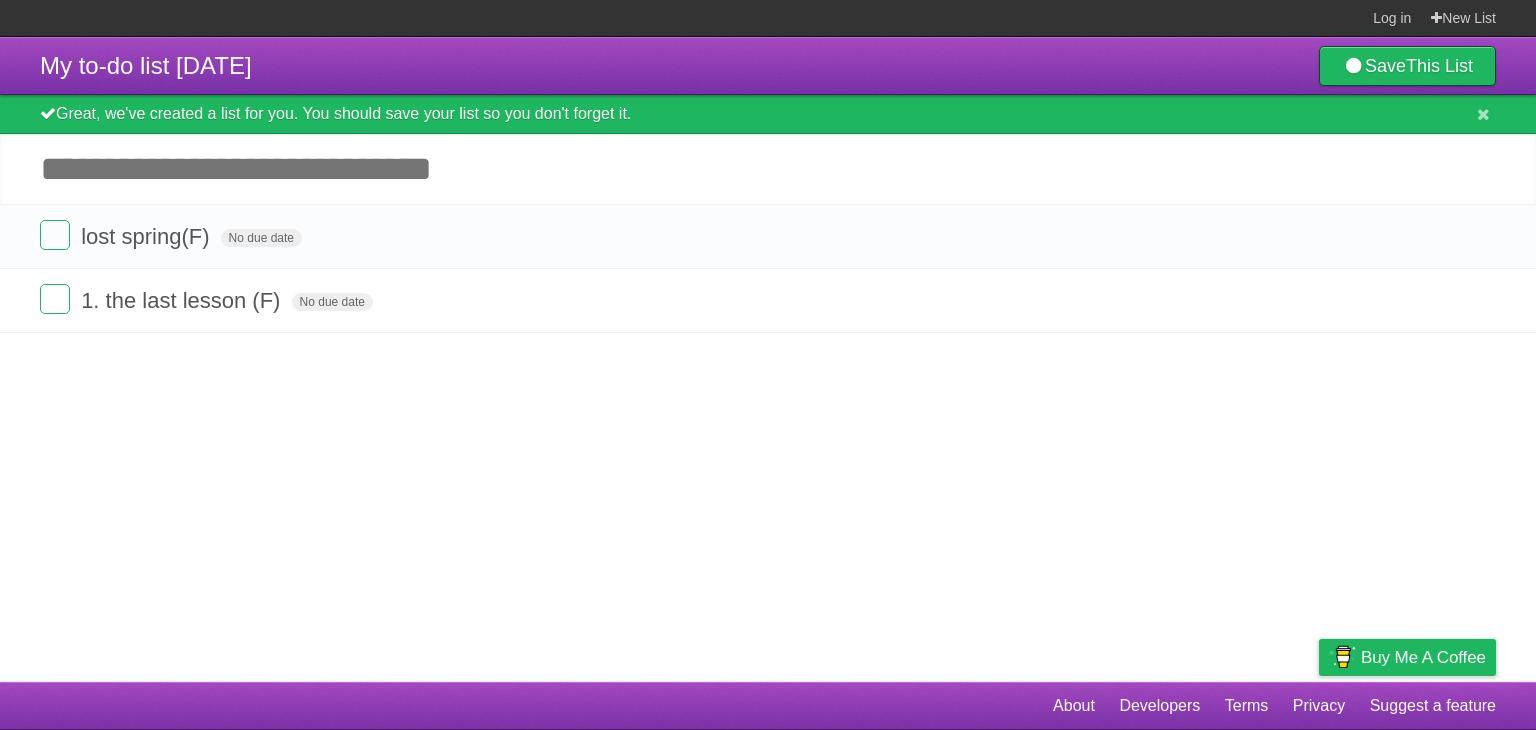 click on "Add another task" at bounding box center [768, 169] 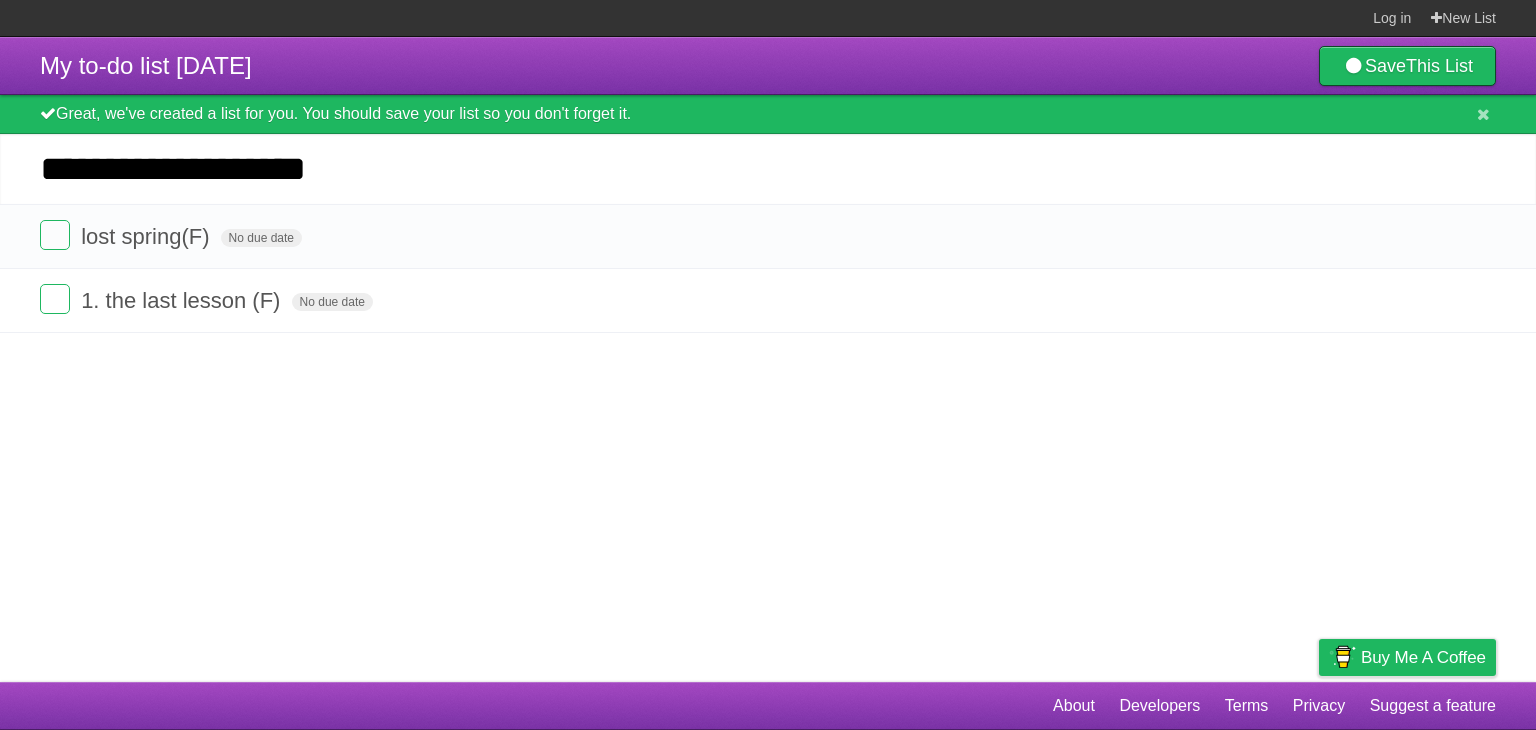 click on "*********" at bounding box center (0, 0) 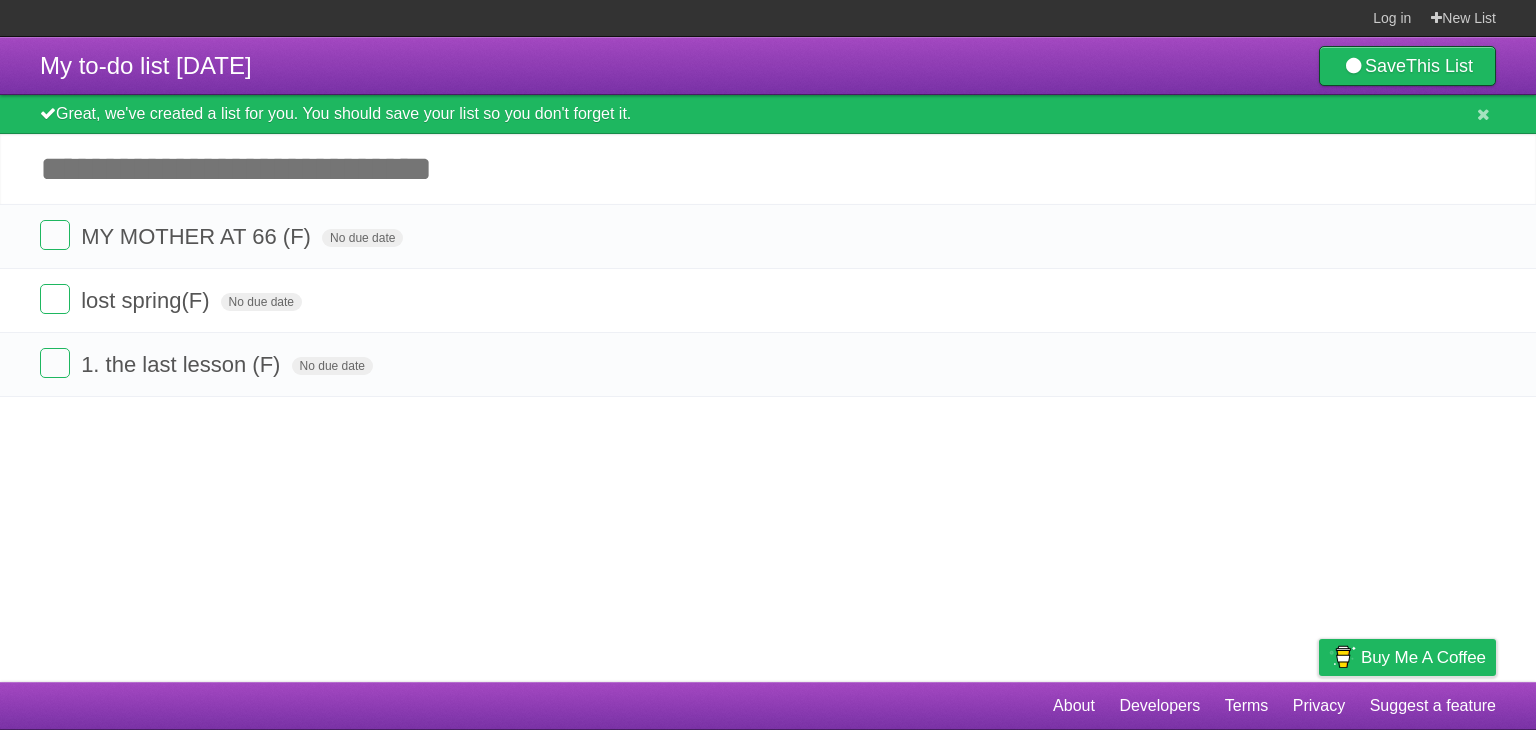 click on "Add another task" at bounding box center (768, 169) 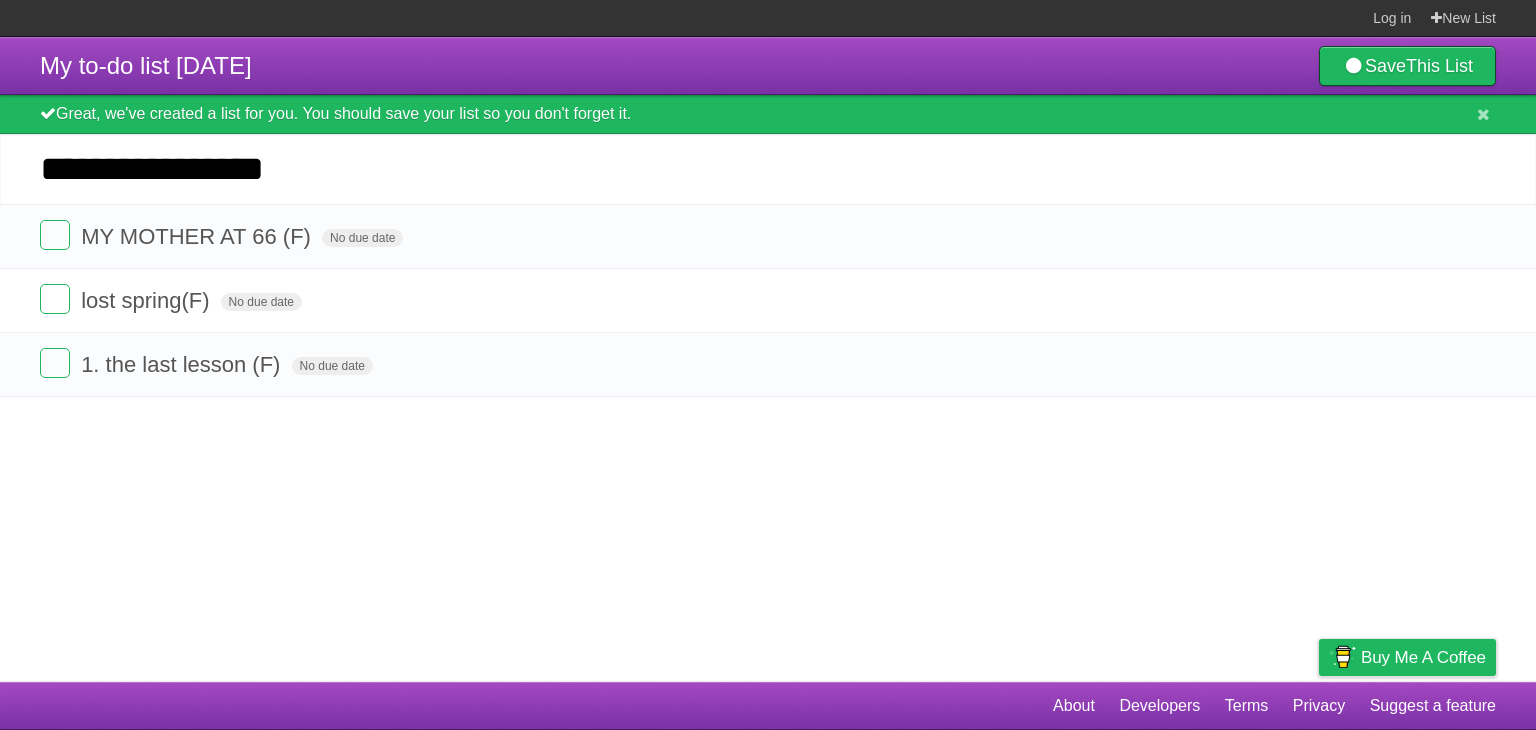 type on "**********" 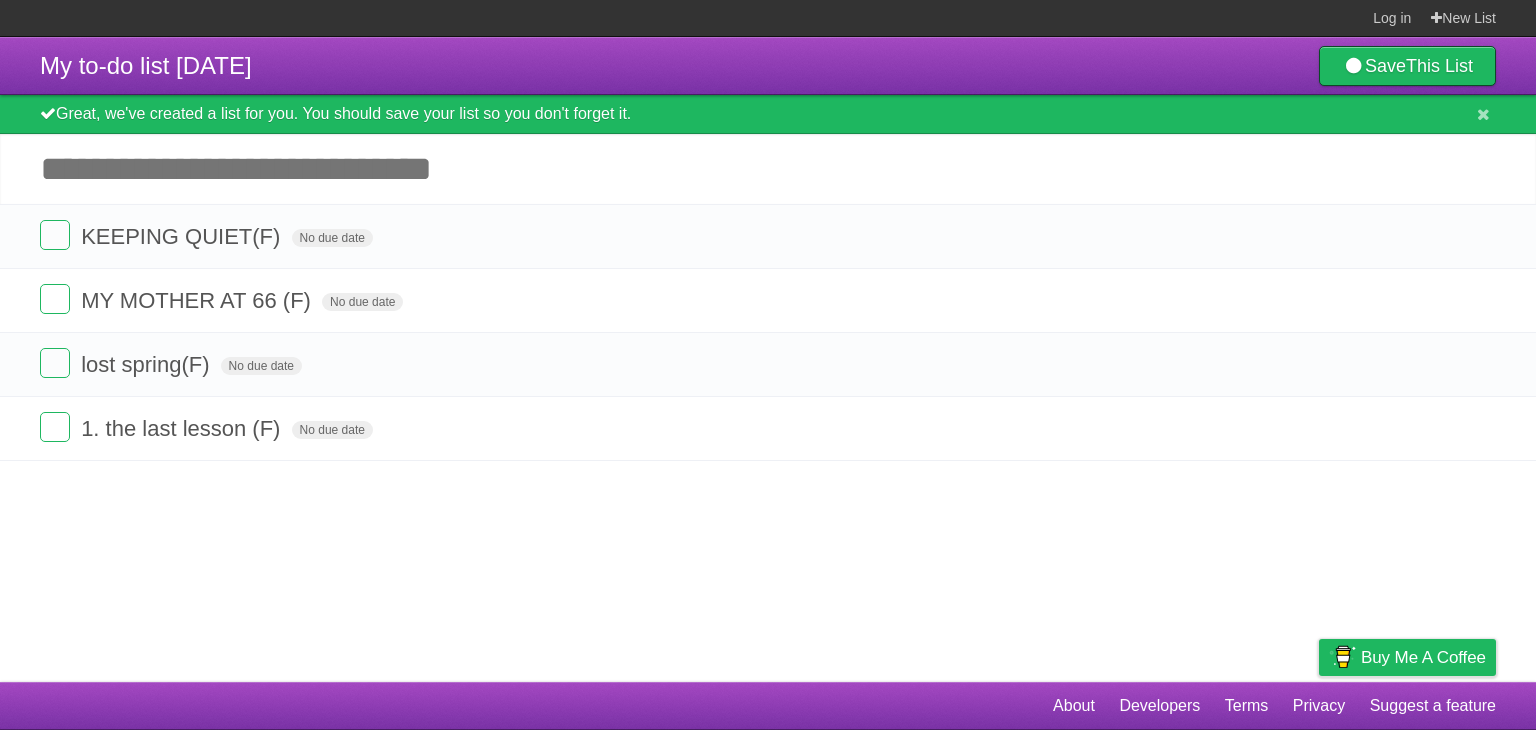 click on "Add another task" at bounding box center (768, 169) 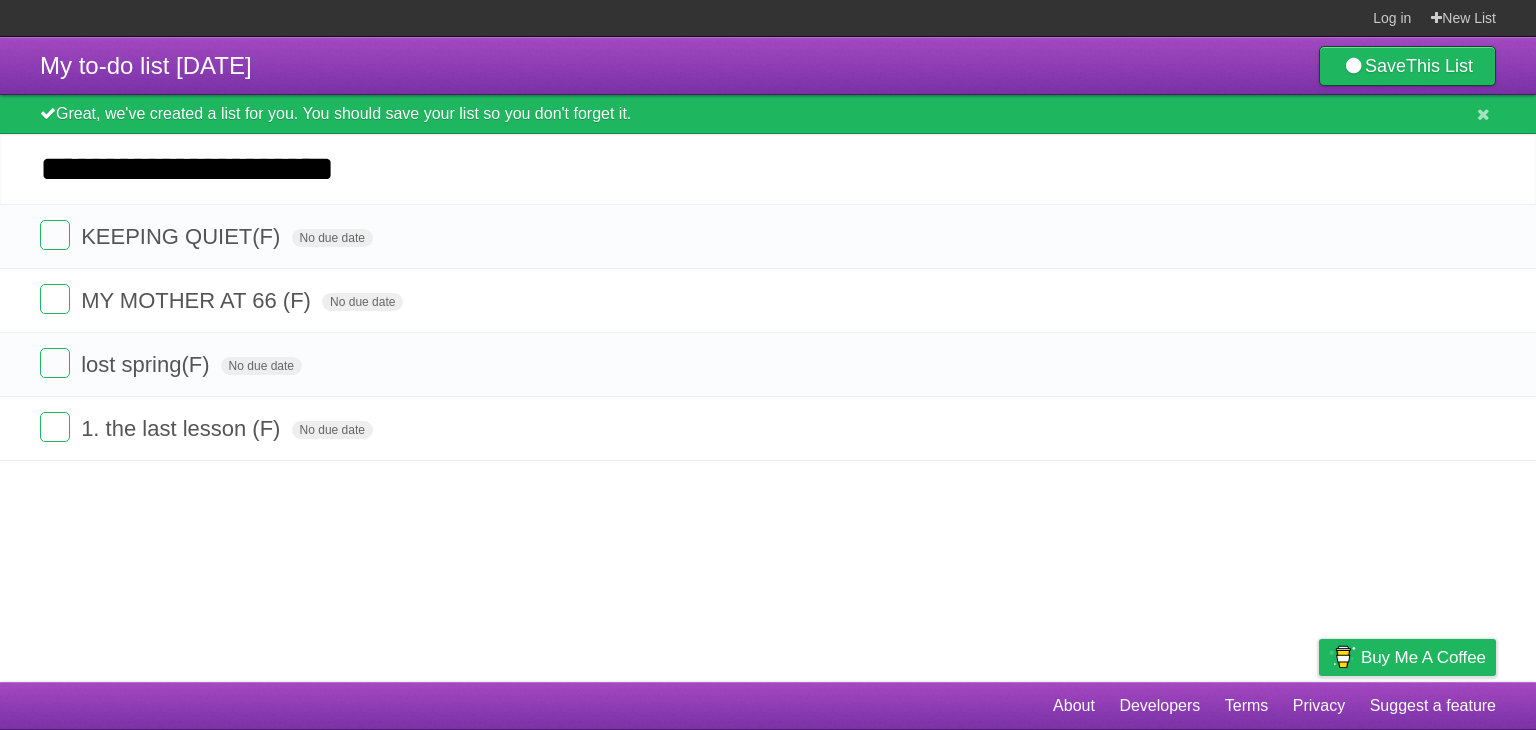 type on "**********" 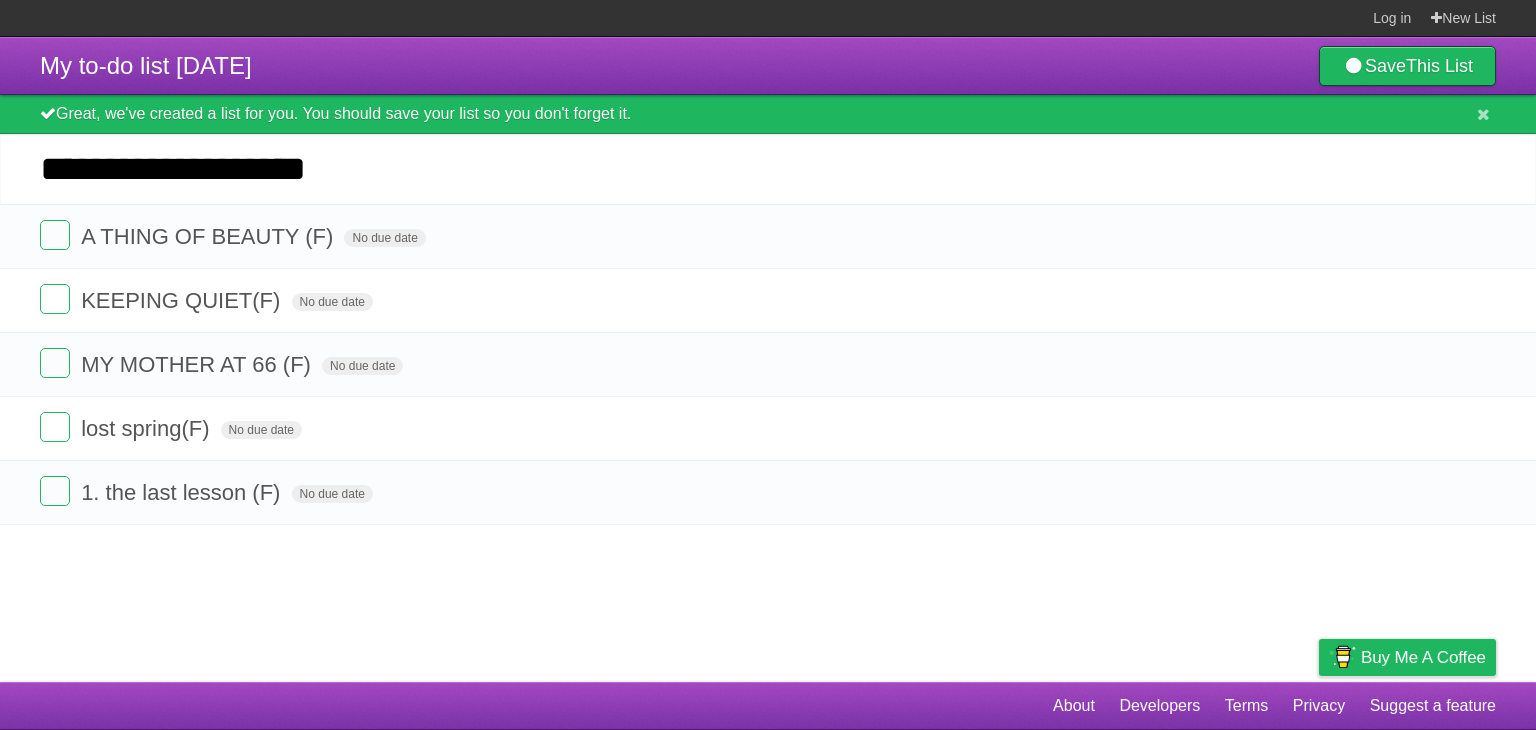type on "**********" 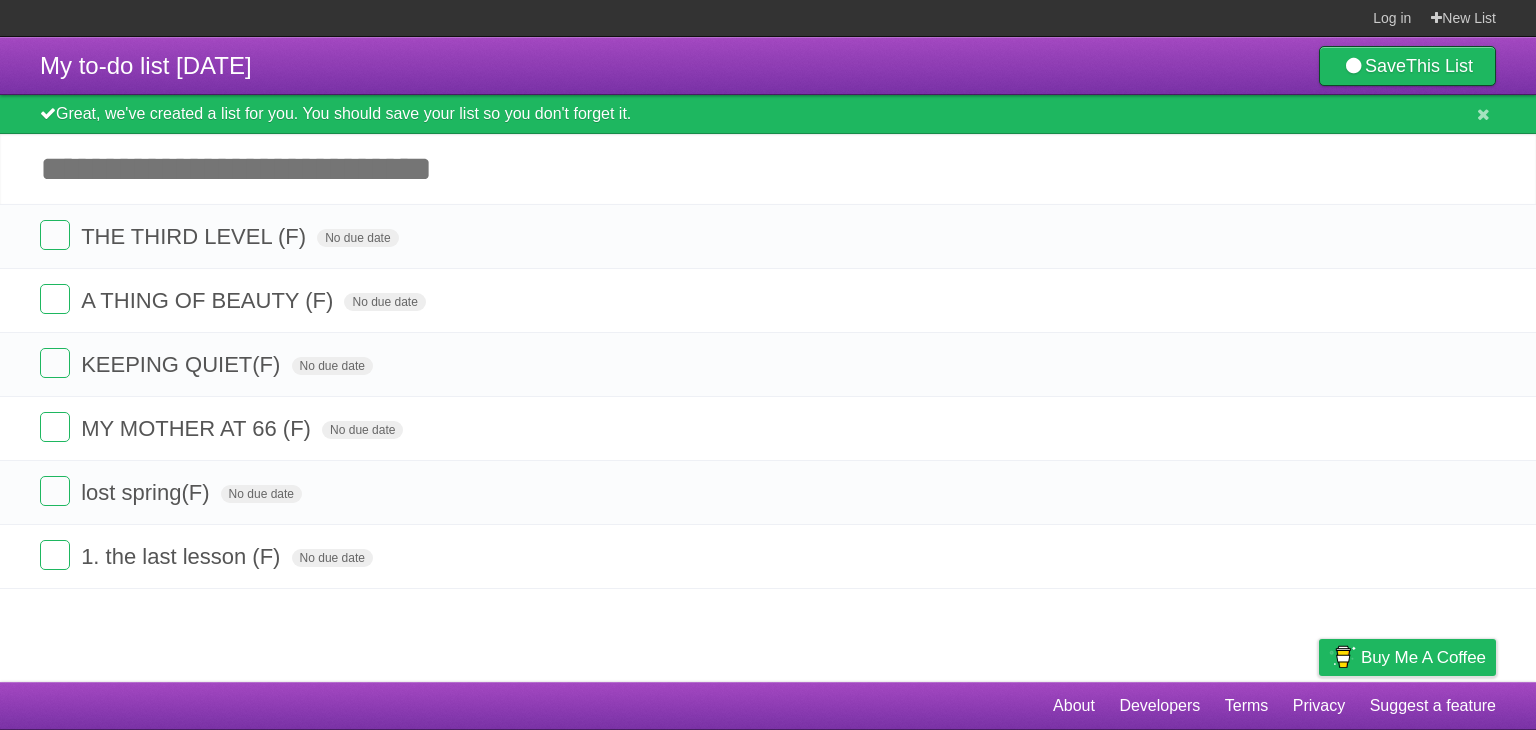 click on "Add another task" at bounding box center (768, 169) 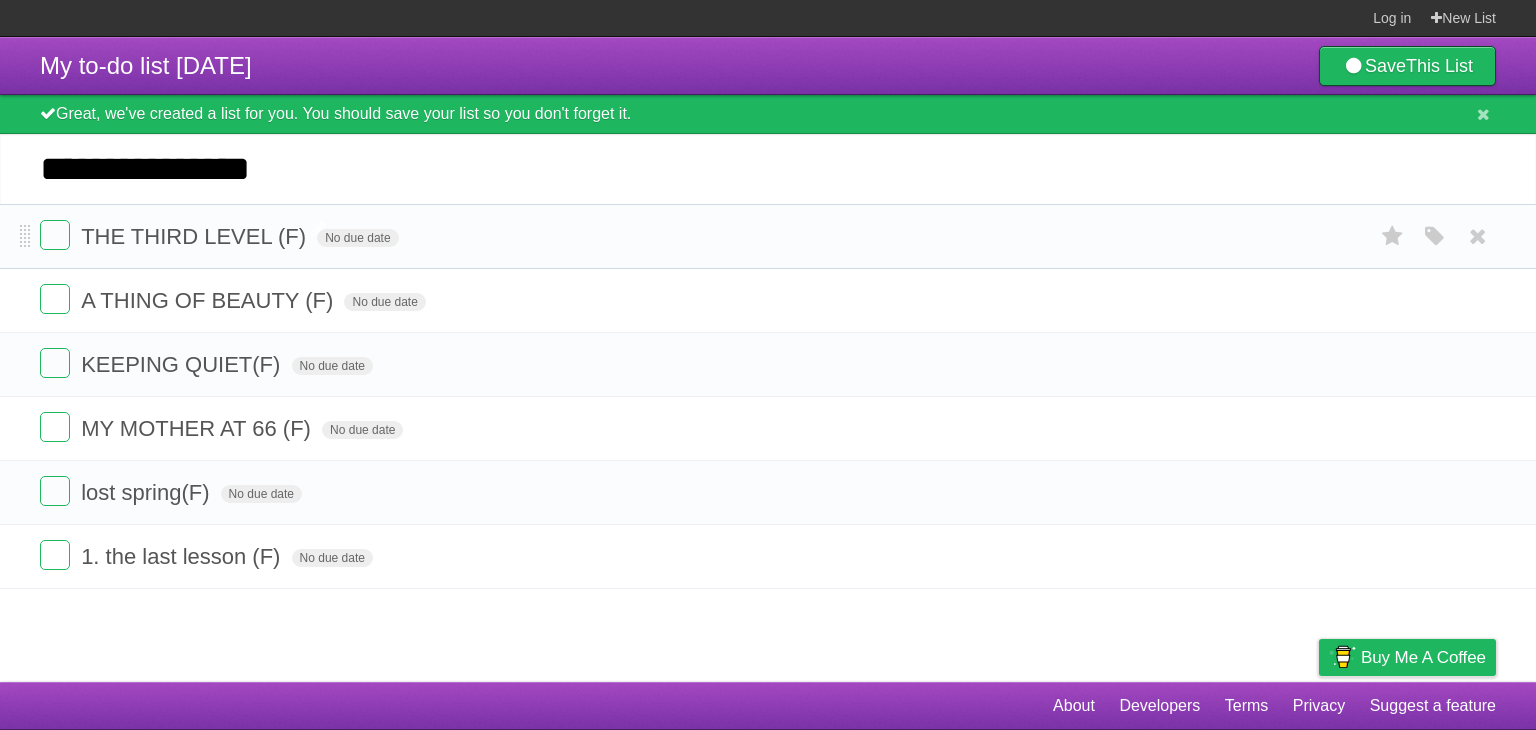 type on "**********" 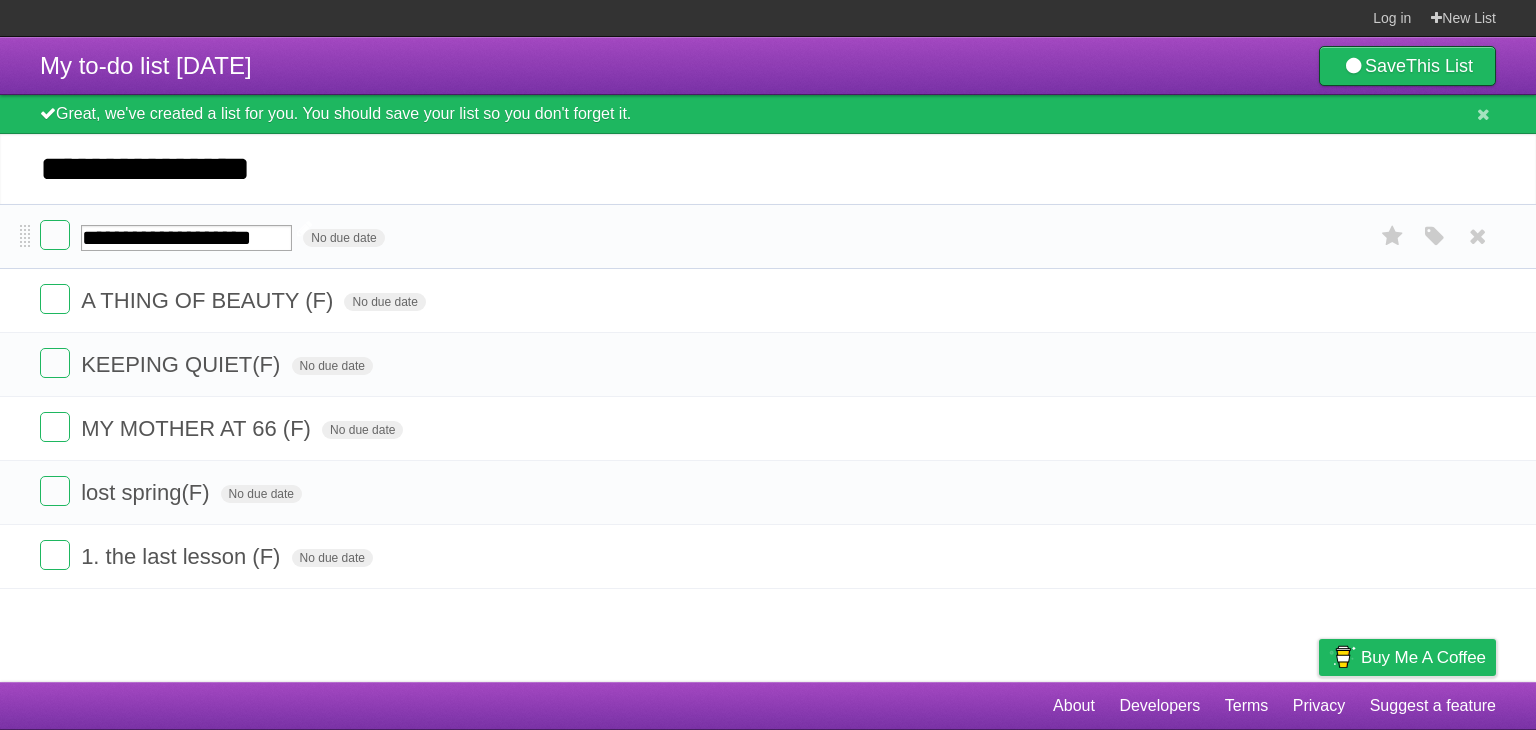 click on "**********" at bounding box center (186, 238) 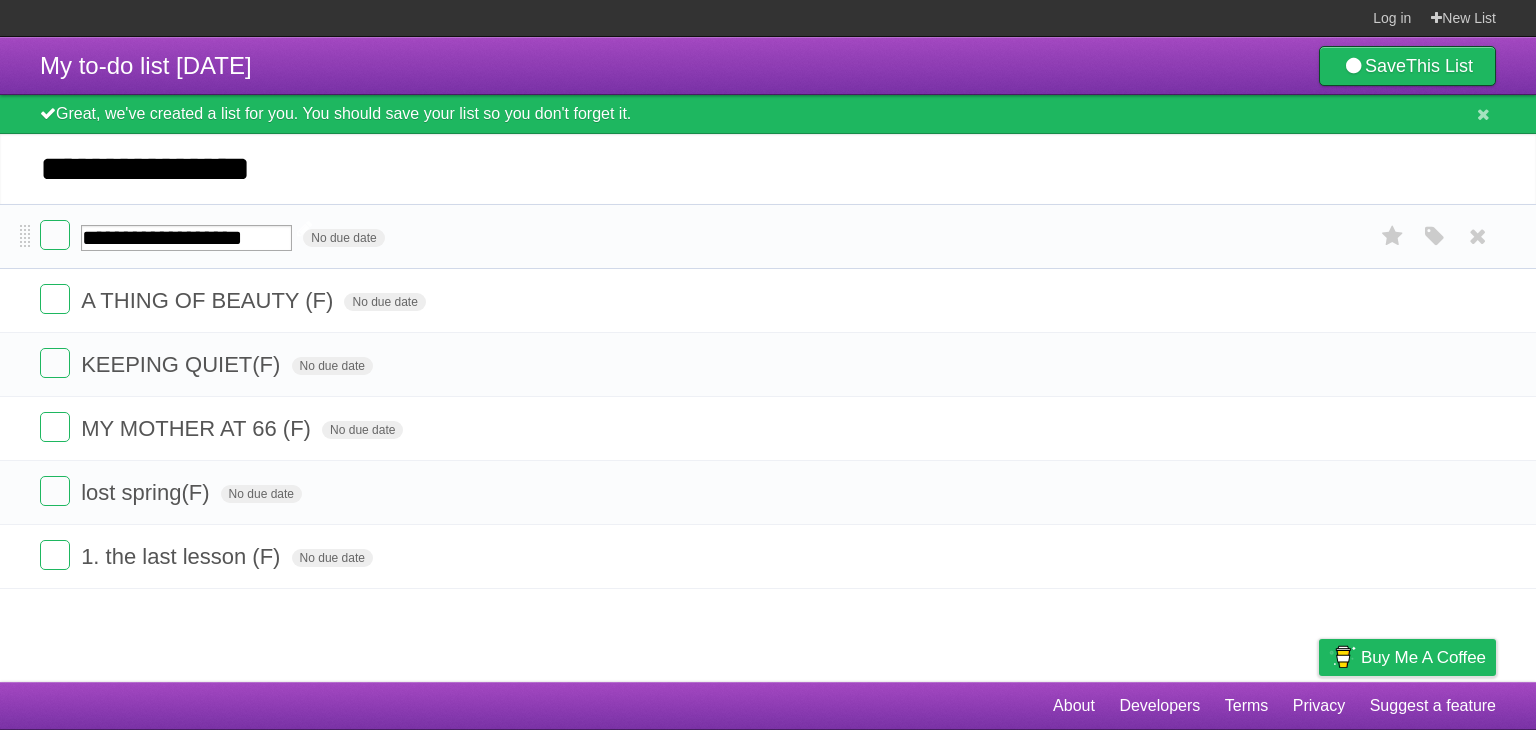 type on "**********" 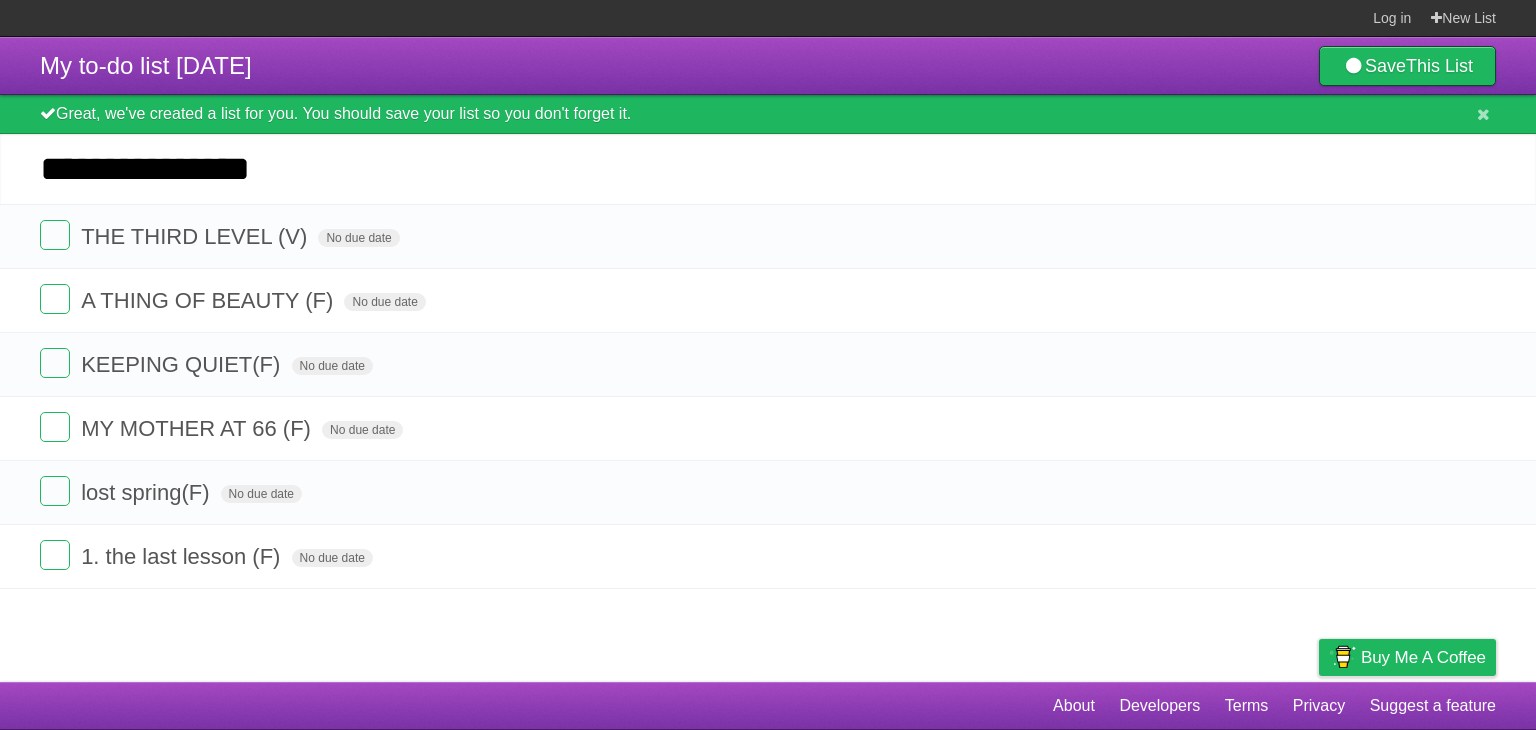 click on "**********" at bounding box center (768, 169) 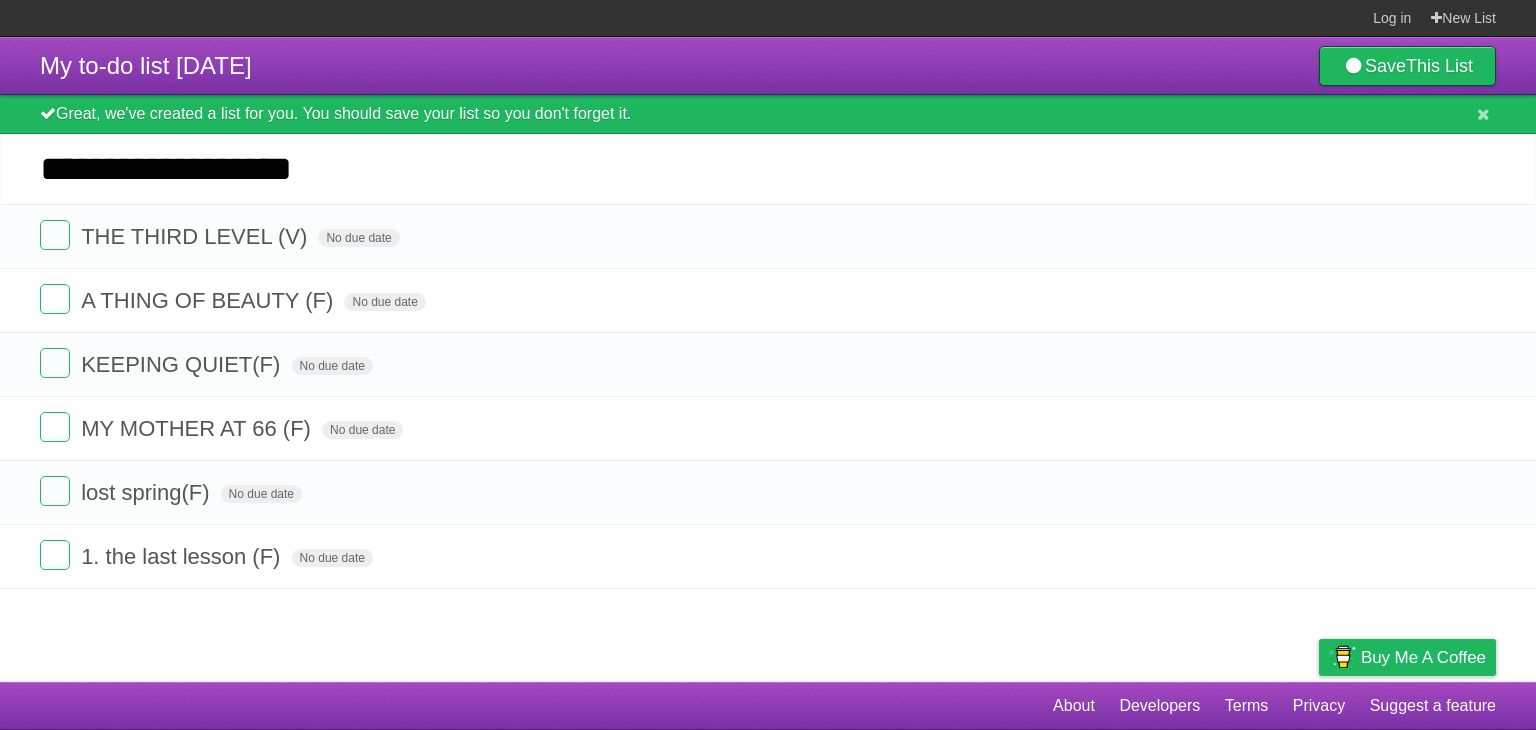 type on "**********" 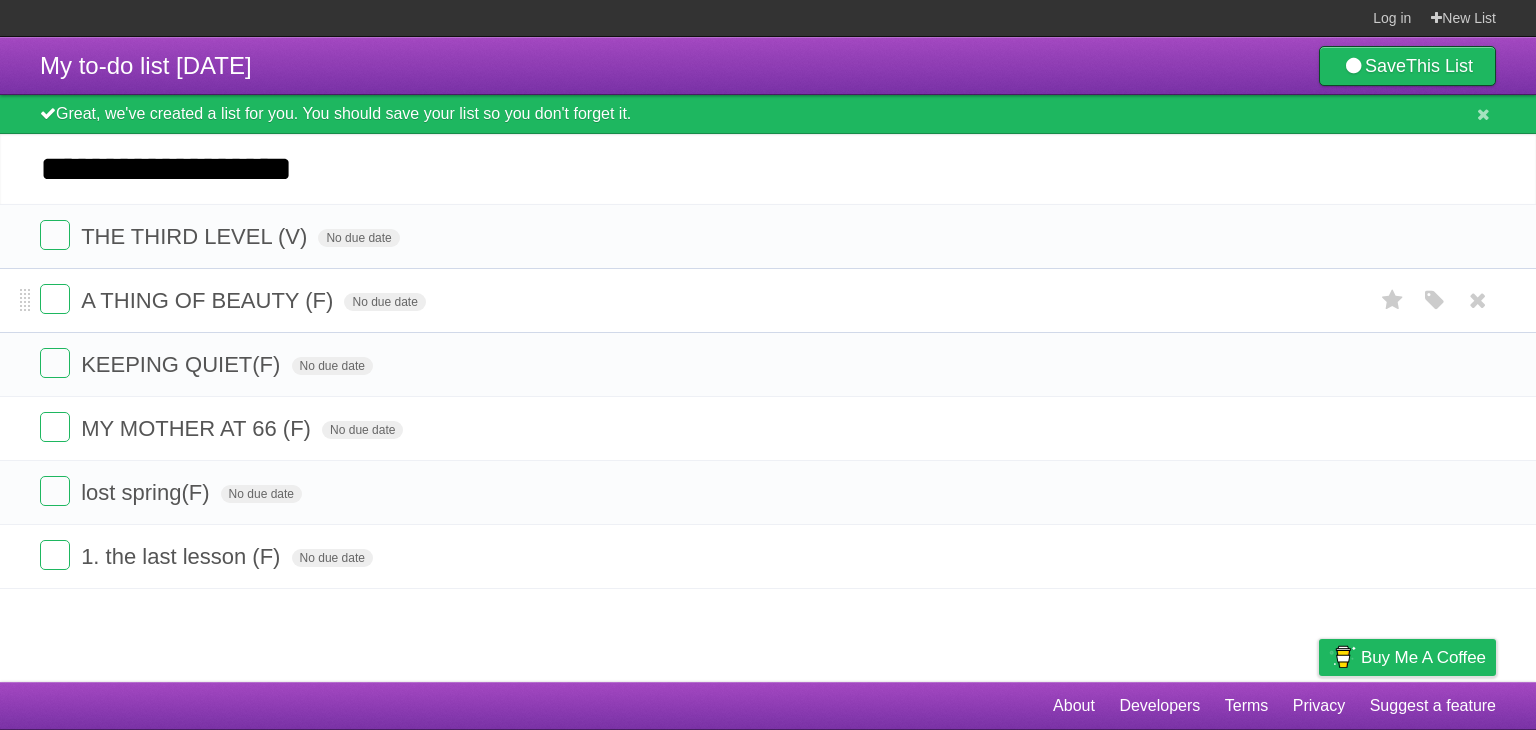 click on "A THING OF BEAUTY (F)
No due date
White
Red
Blue
Green
Purple
Orange" at bounding box center [768, 300] 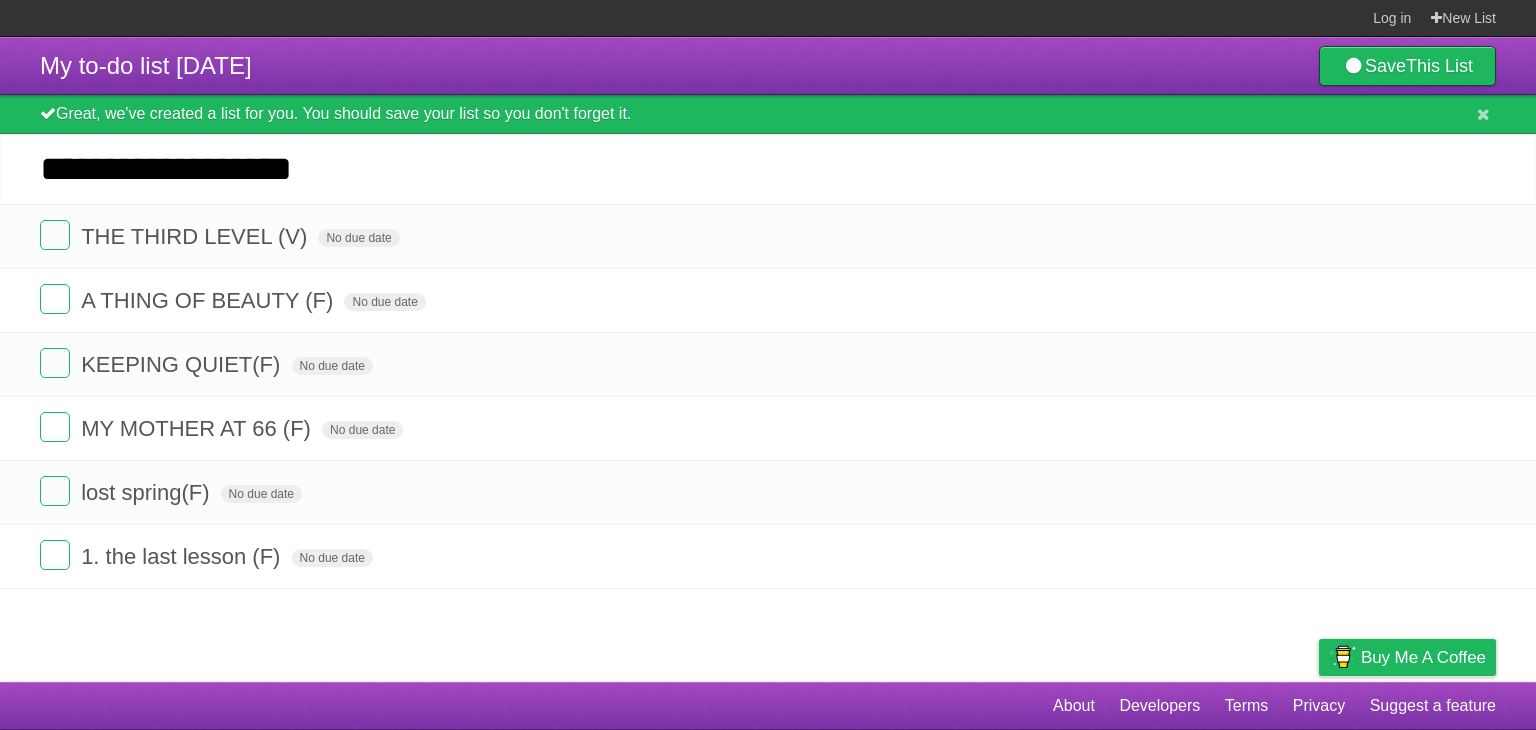 click on "**********" at bounding box center (768, 169) 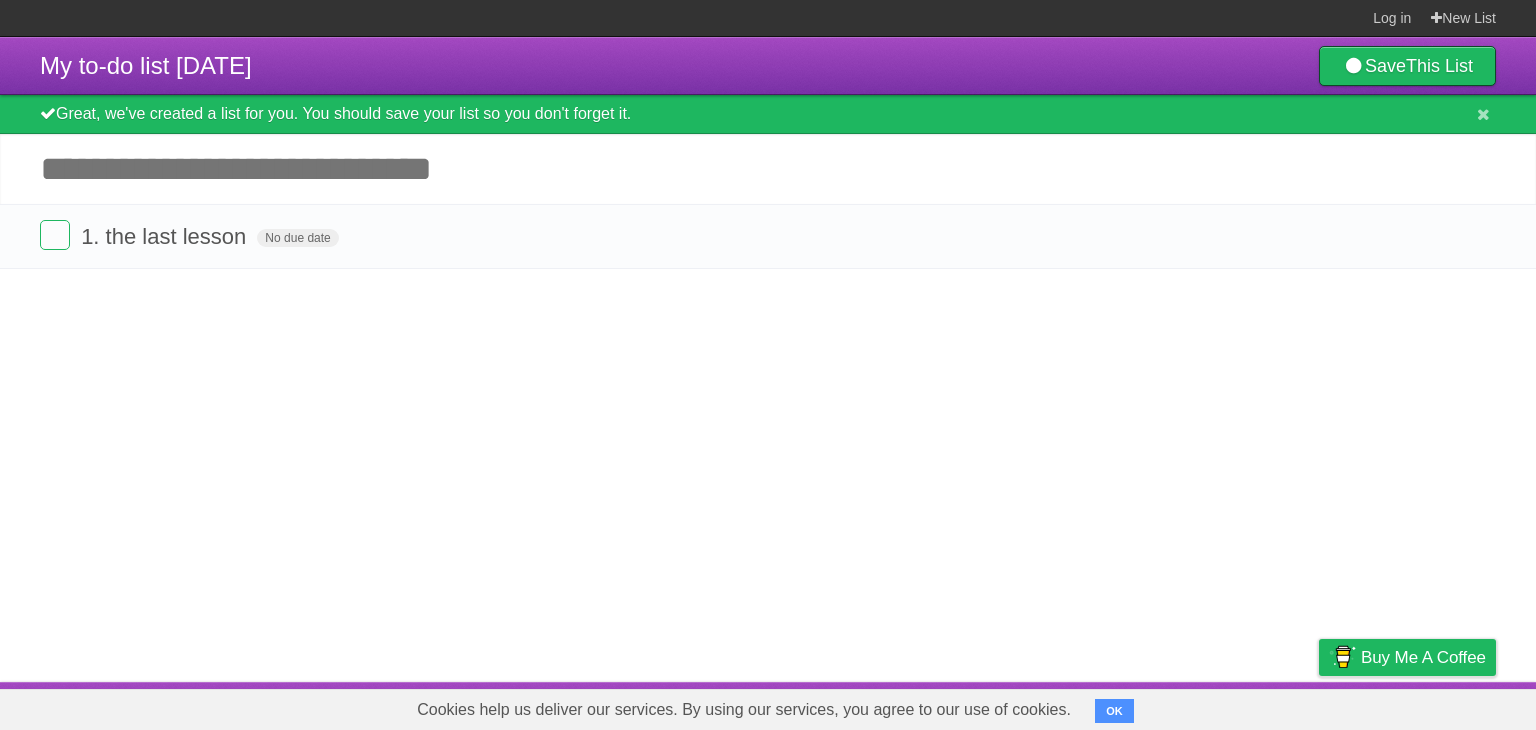 scroll, scrollTop: 0, scrollLeft: 0, axis: both 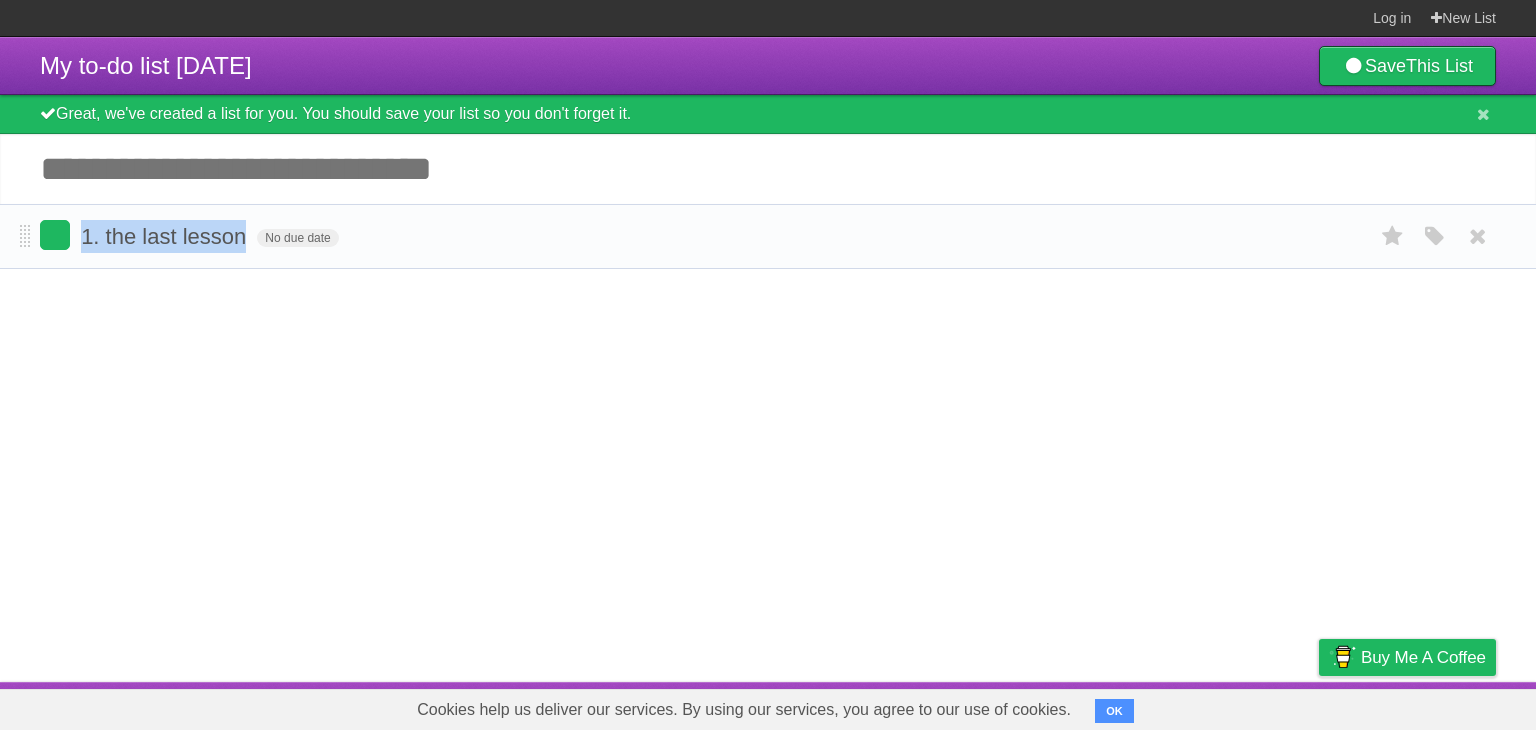 drag, startPoint x: 242, startPoint y: 237, endPoint x: 64, endPoint y: 245, distance: 178.17969 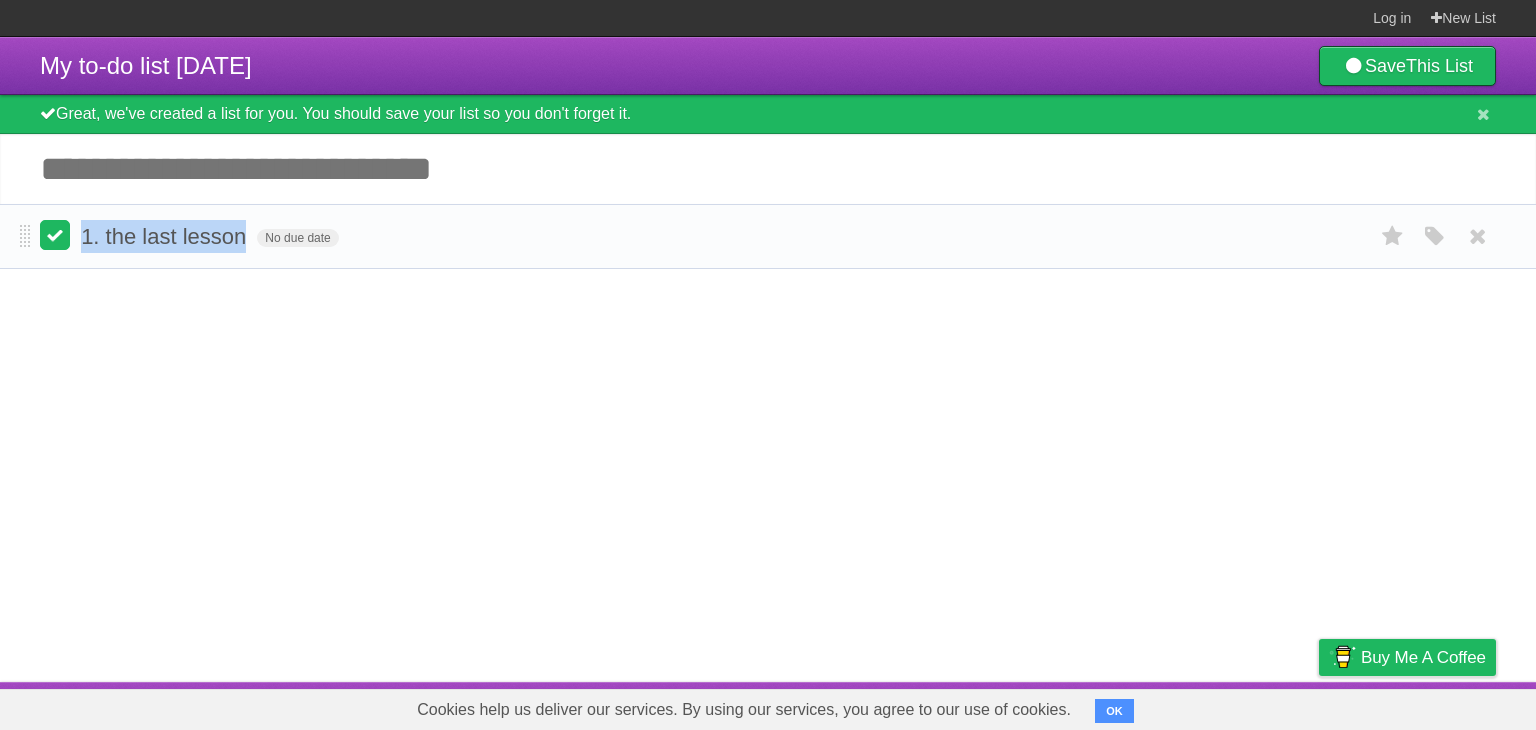 click on "1. the last lesson
No due date
White
Red
Blue
Green
Purple
Orange" at bounding box center [768, 236] 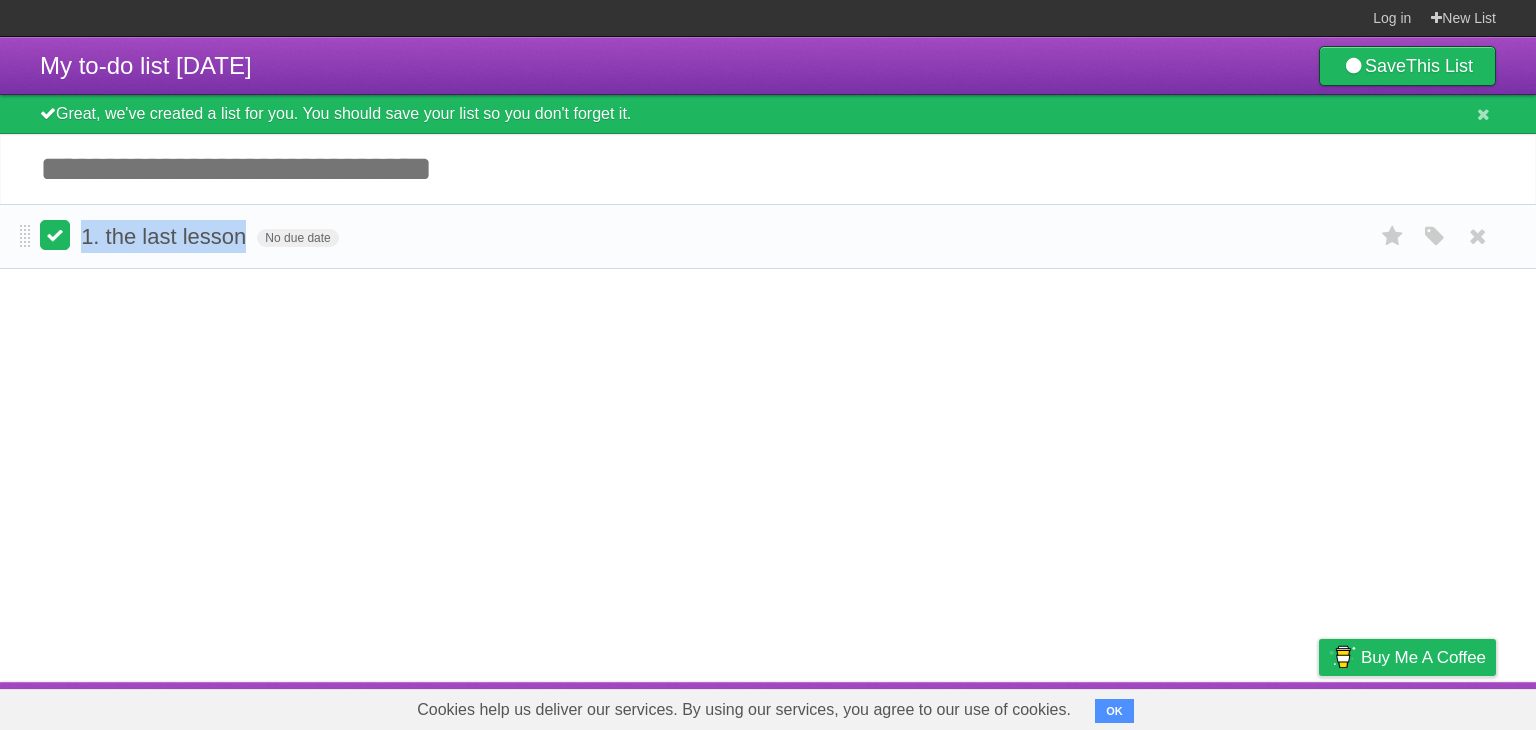 click at bounding box center (55, 235) 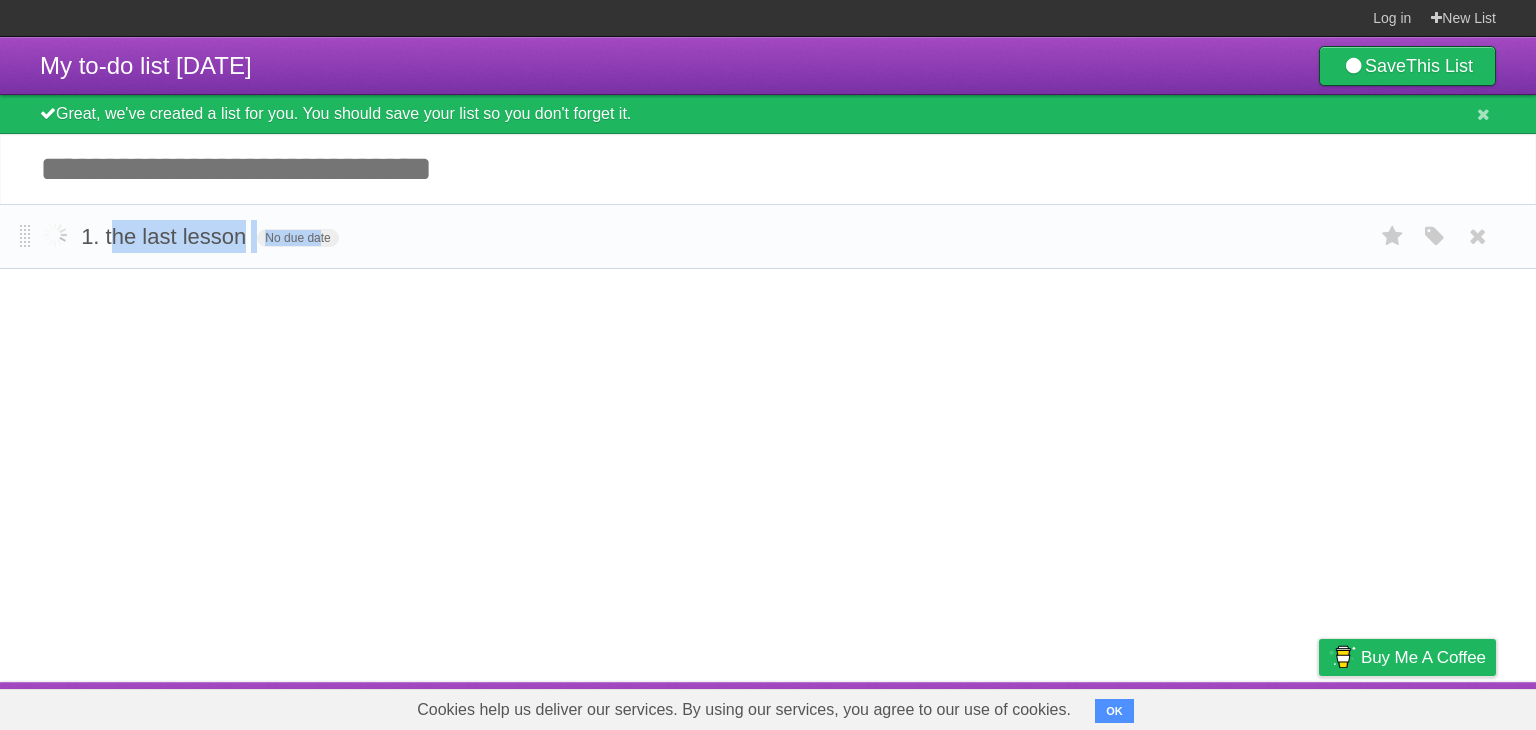 drag, startPoint x: 110, startPoint y: 240, endPoint x: 314, endPoint y: 229, distance: 204.29636 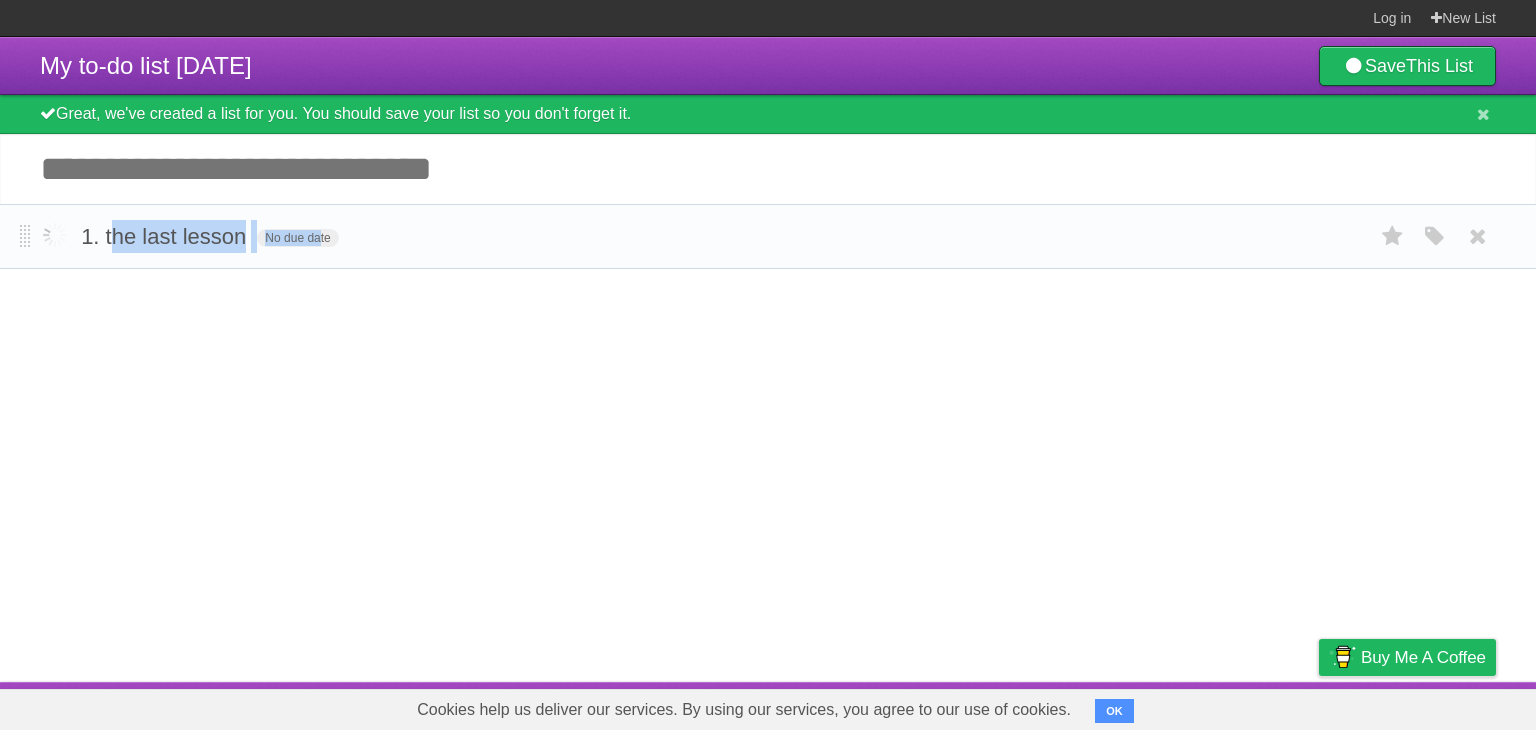 click on "1. the last lesson
No due date
White
Red
Blue
Green
Purple
Orange" at bounding box center (768, 236) 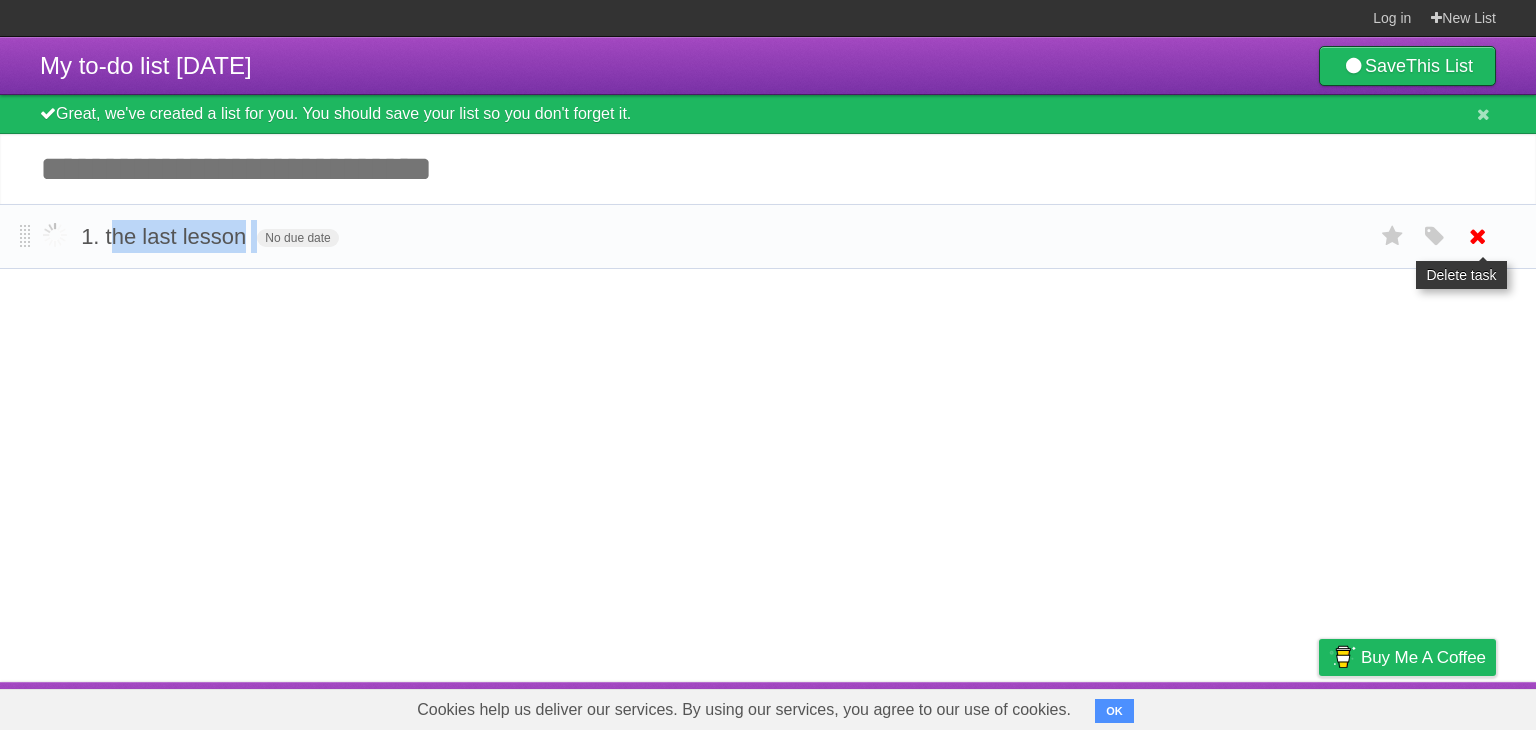click at bounding box center [1478, 236] 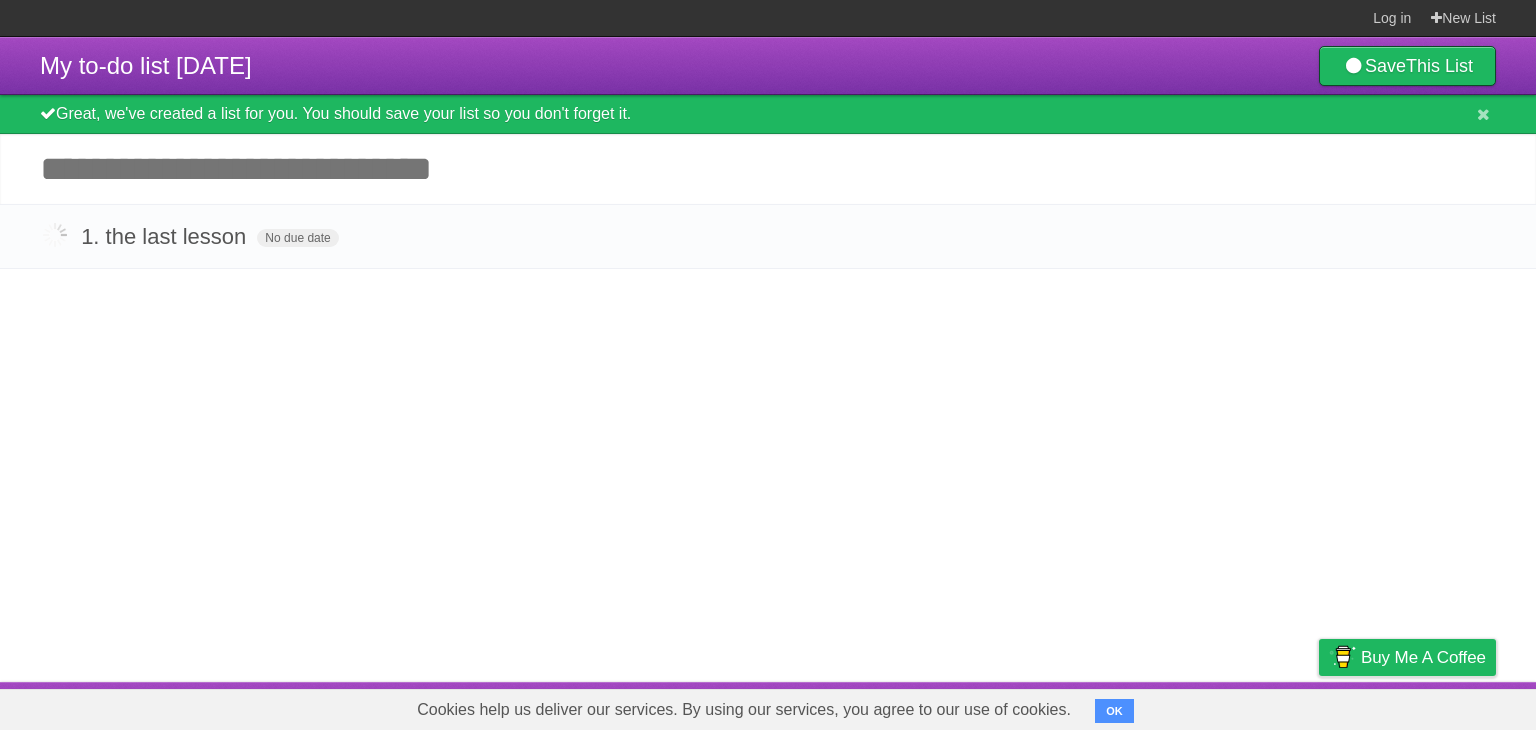 click on "Add another task" at bounding box center (768, 169) 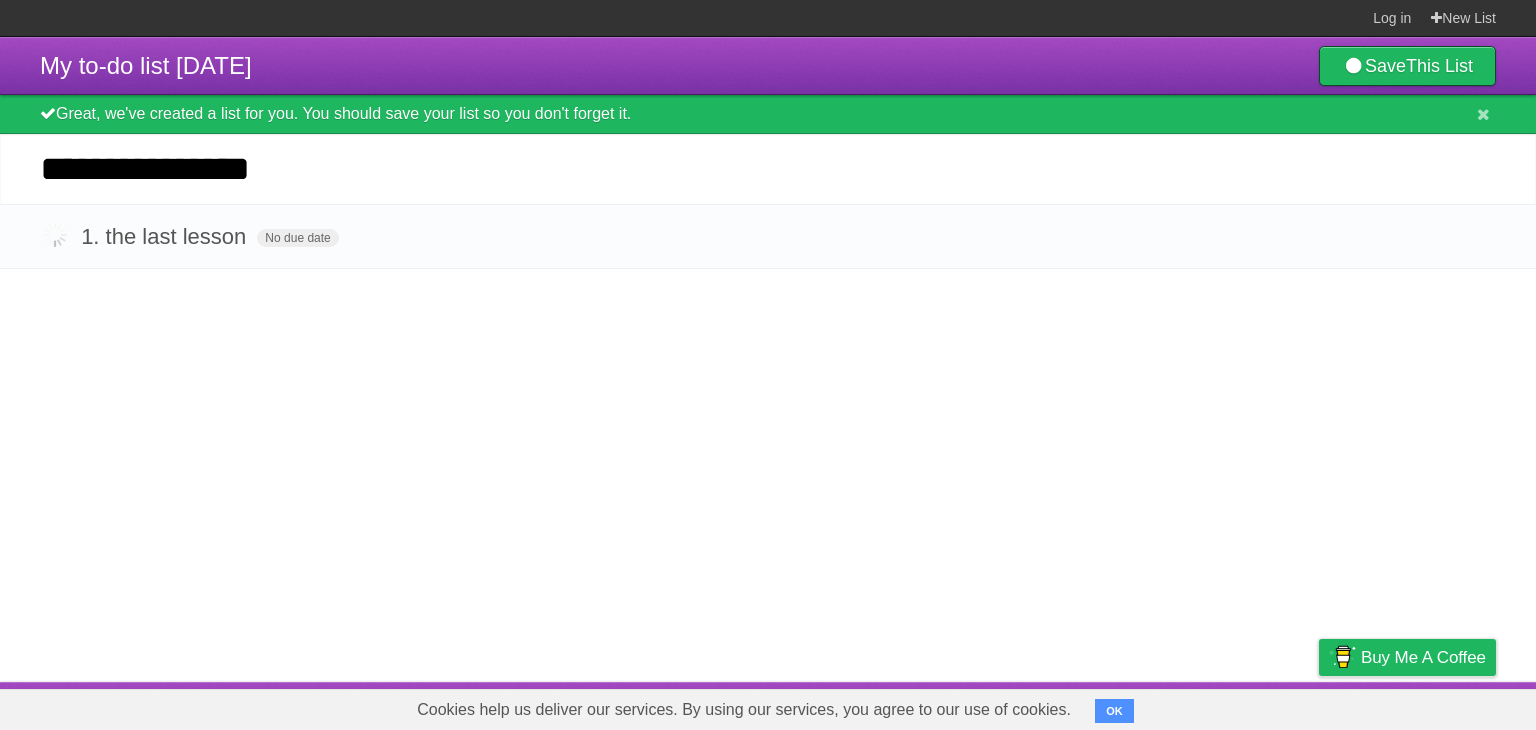 type on "**********" 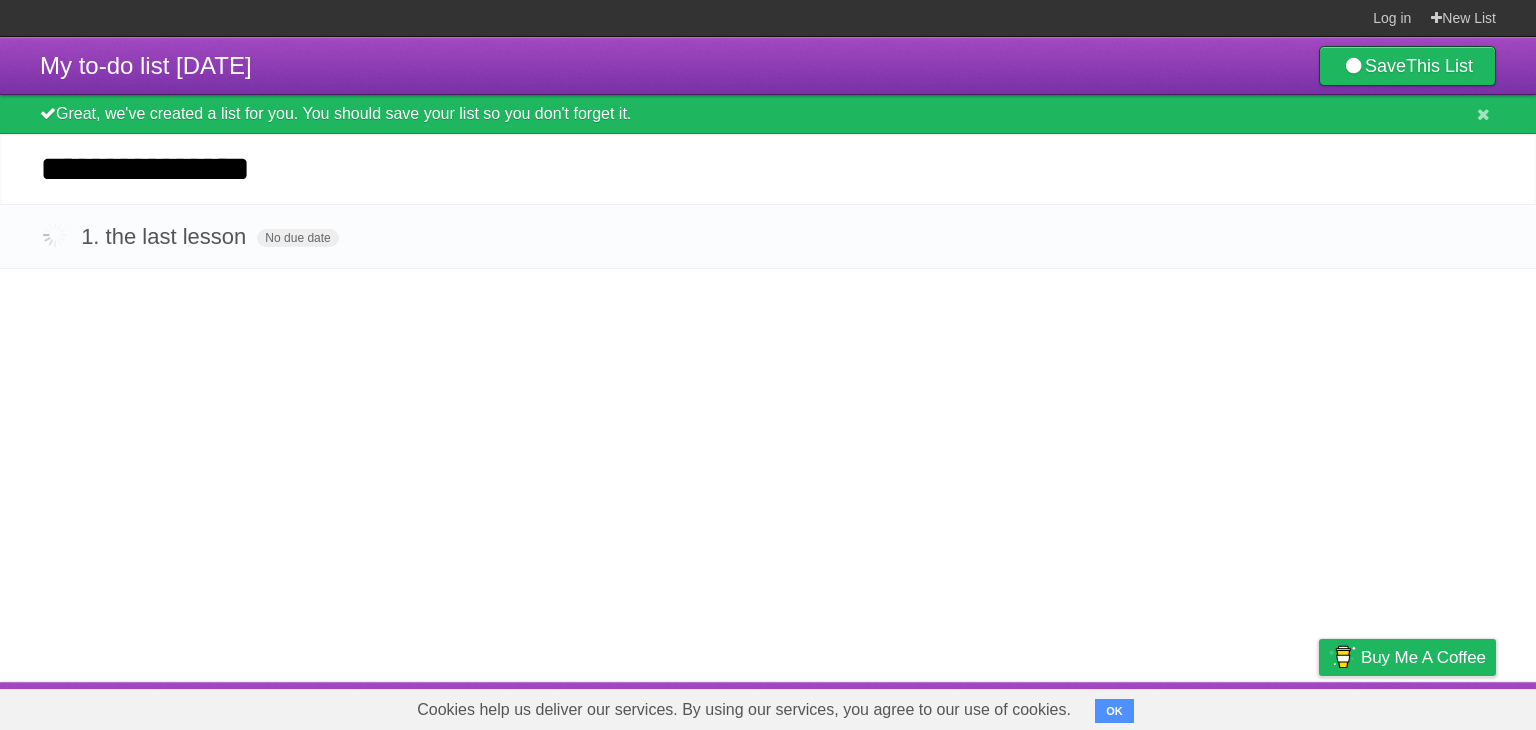 click on "*********" at bounding box center (0, 0) 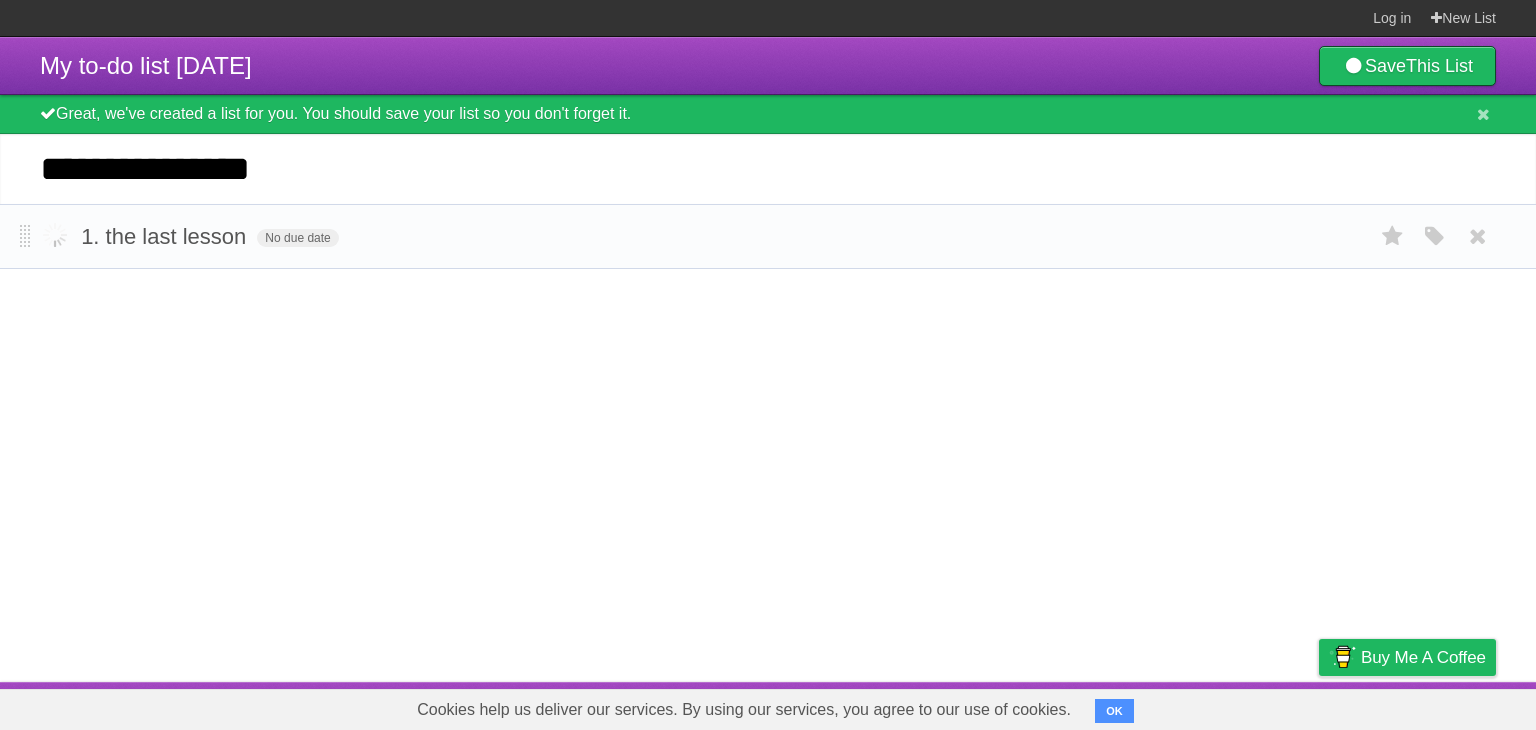 click on "1. the last lesson
No due date
White
Red
Blue
Green
Purple
Orange" at bounding box center (768, 236) 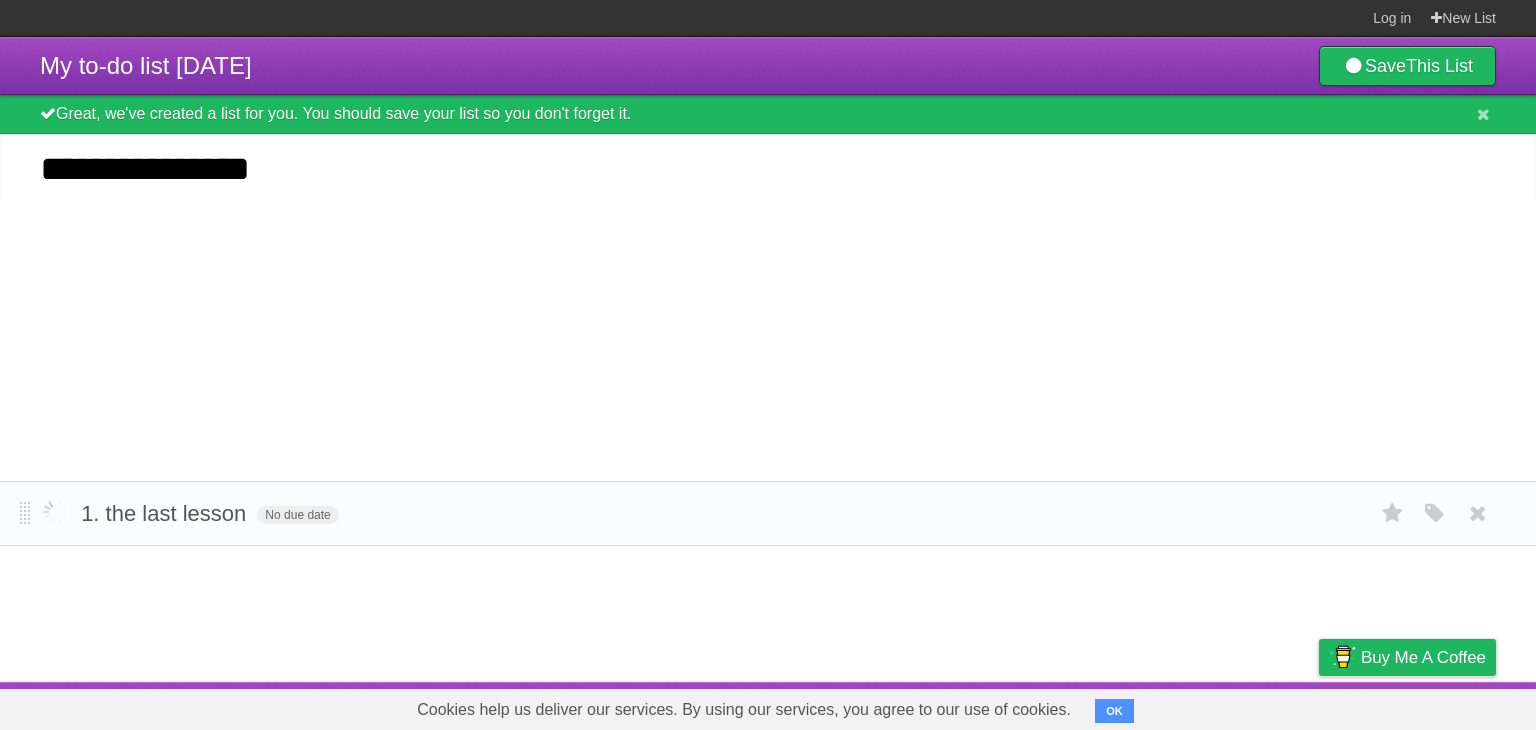 drag, startPoint x: 28, startPoint y: 238, endPoint x: 56, endPoint y: 532, distance: 295.33032 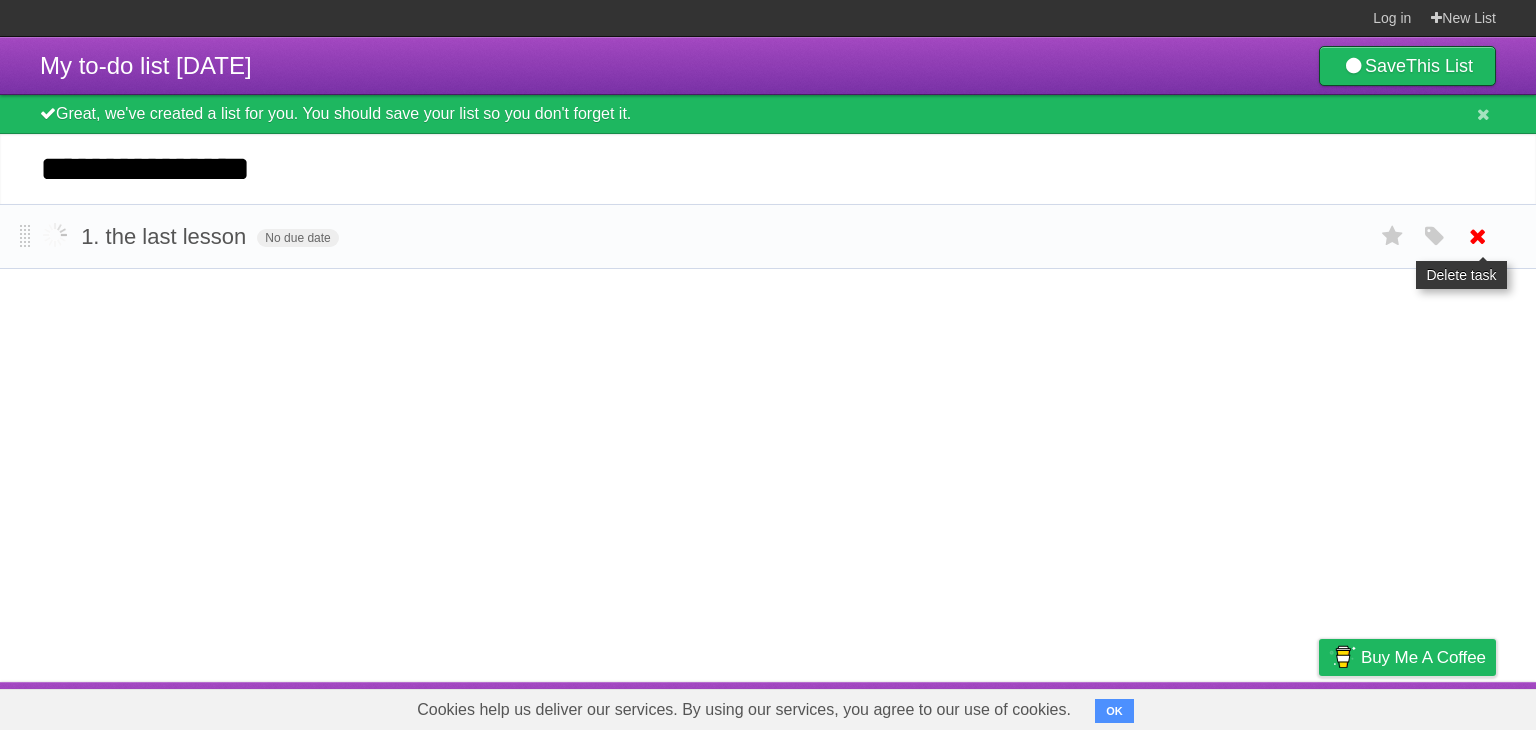 click at bounding box center (1478, 236) 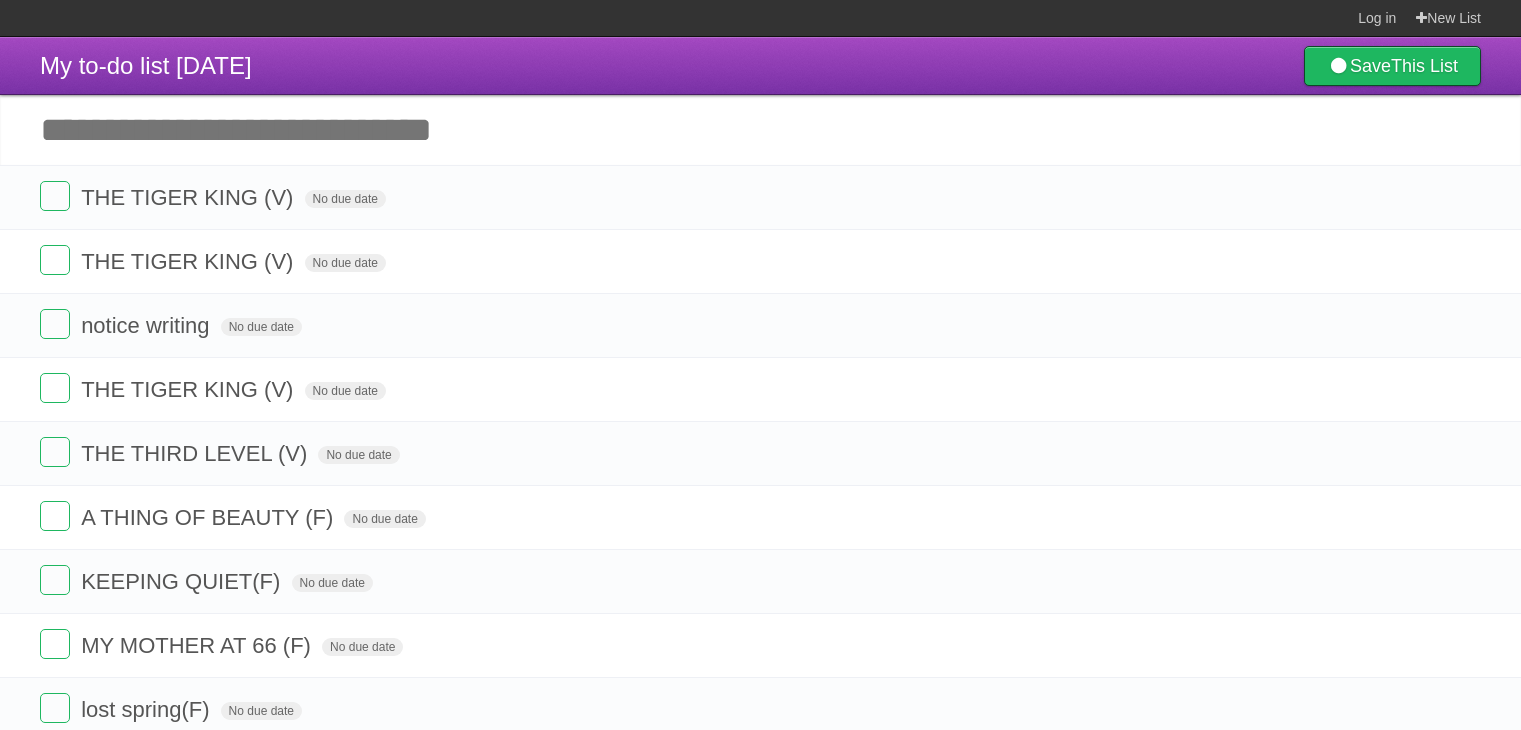 scroll, scrollTop: 0, scrollLeft: 0, axis: both 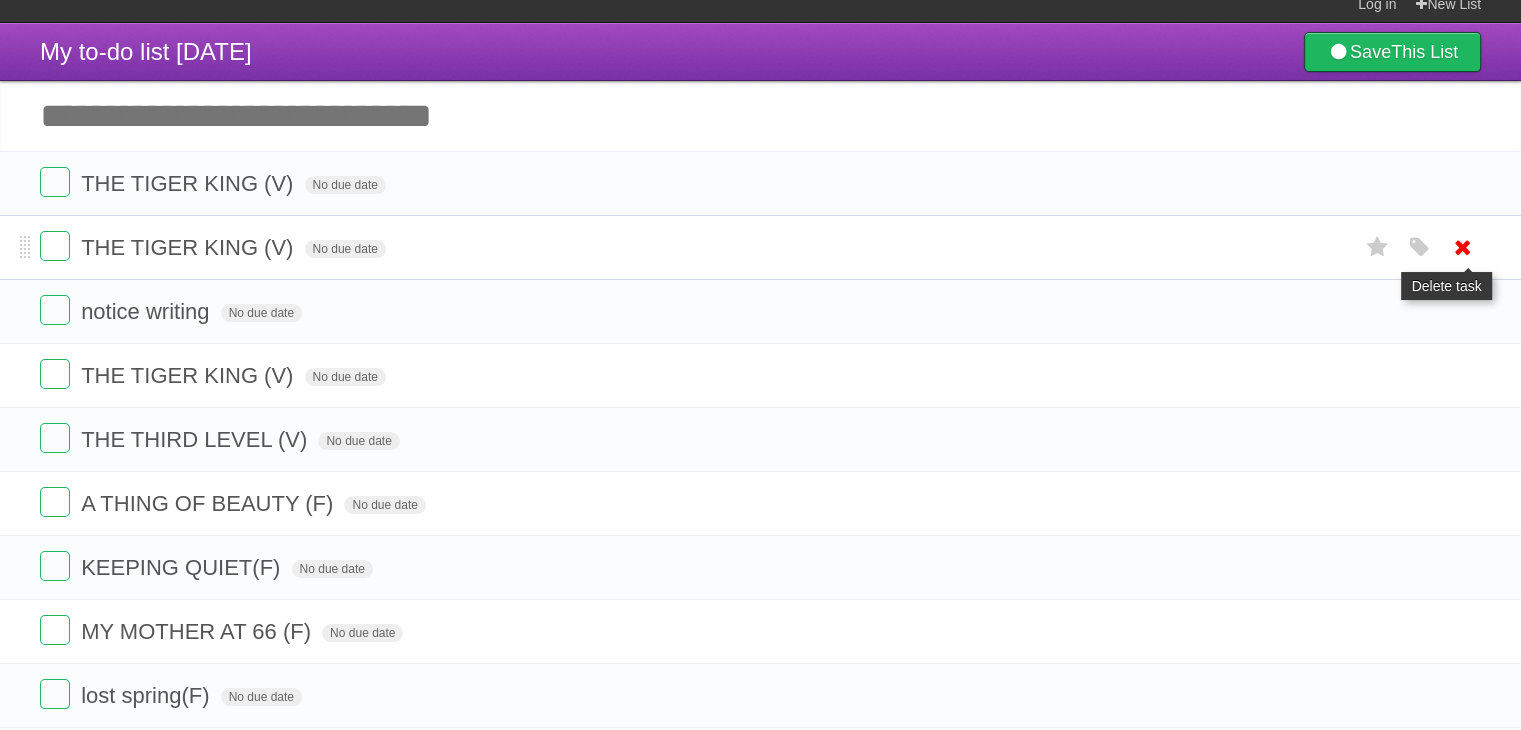 click at bounding box center (1463, 247) 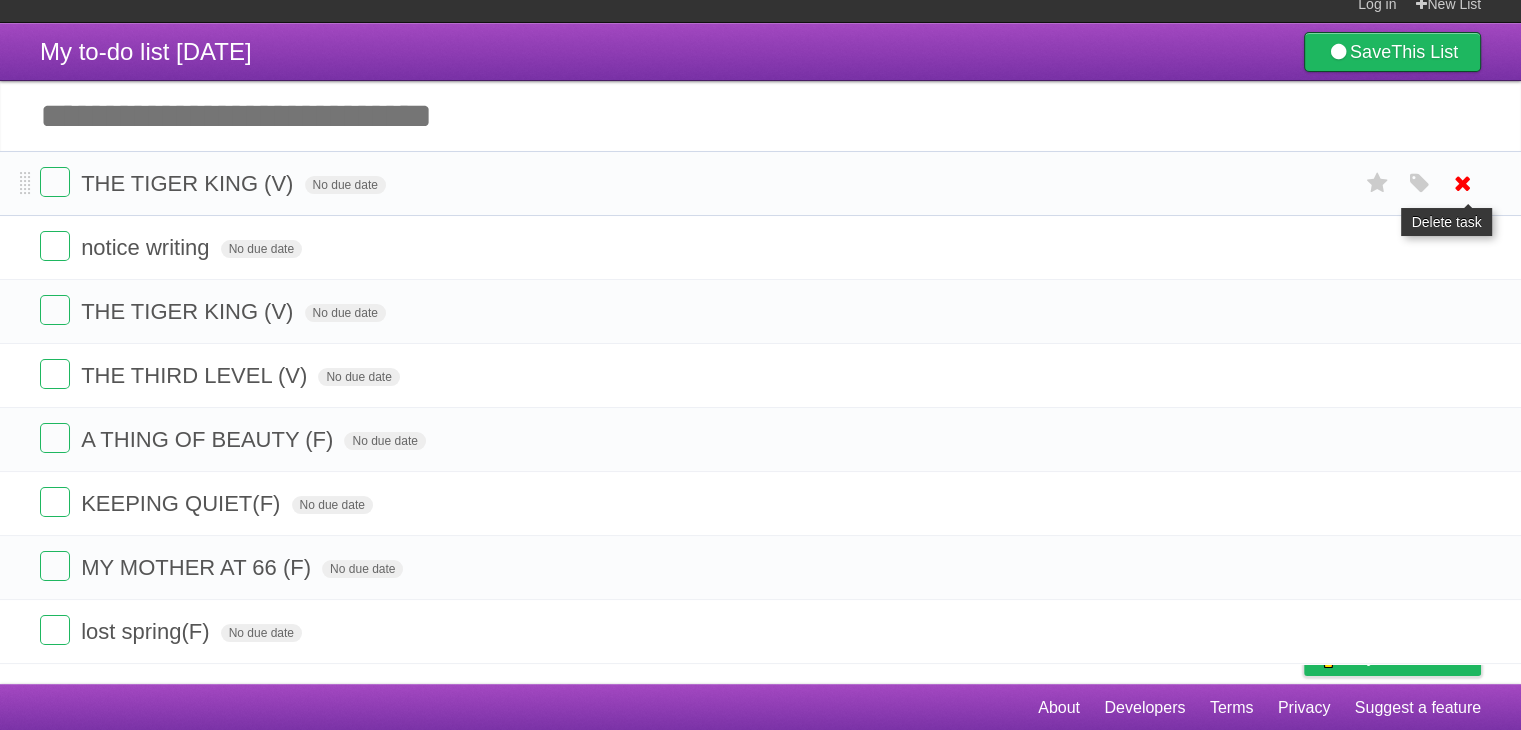 click at bounding box center [1463, 183] 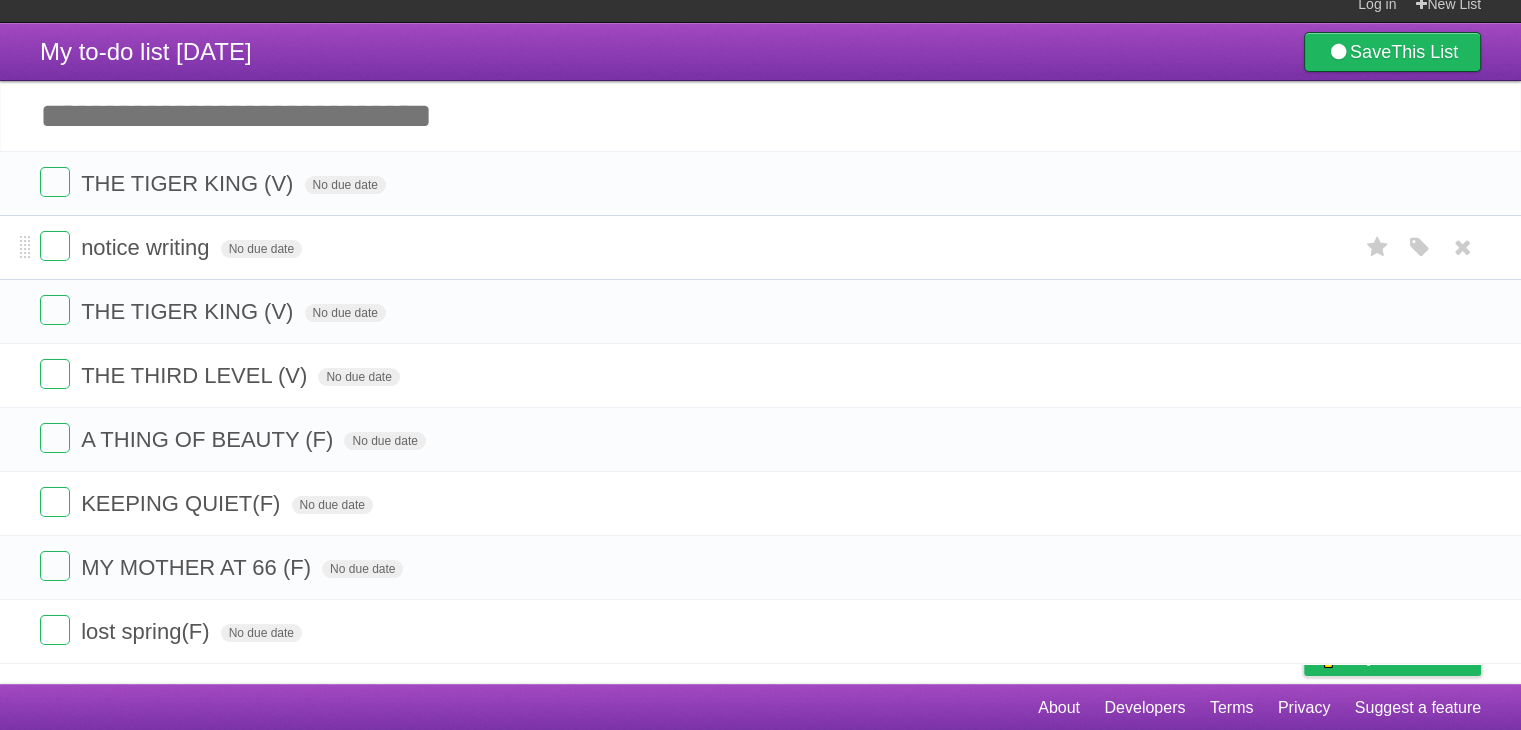 scroll, scrollTop: 0, scrollLeft: 0, axis: both 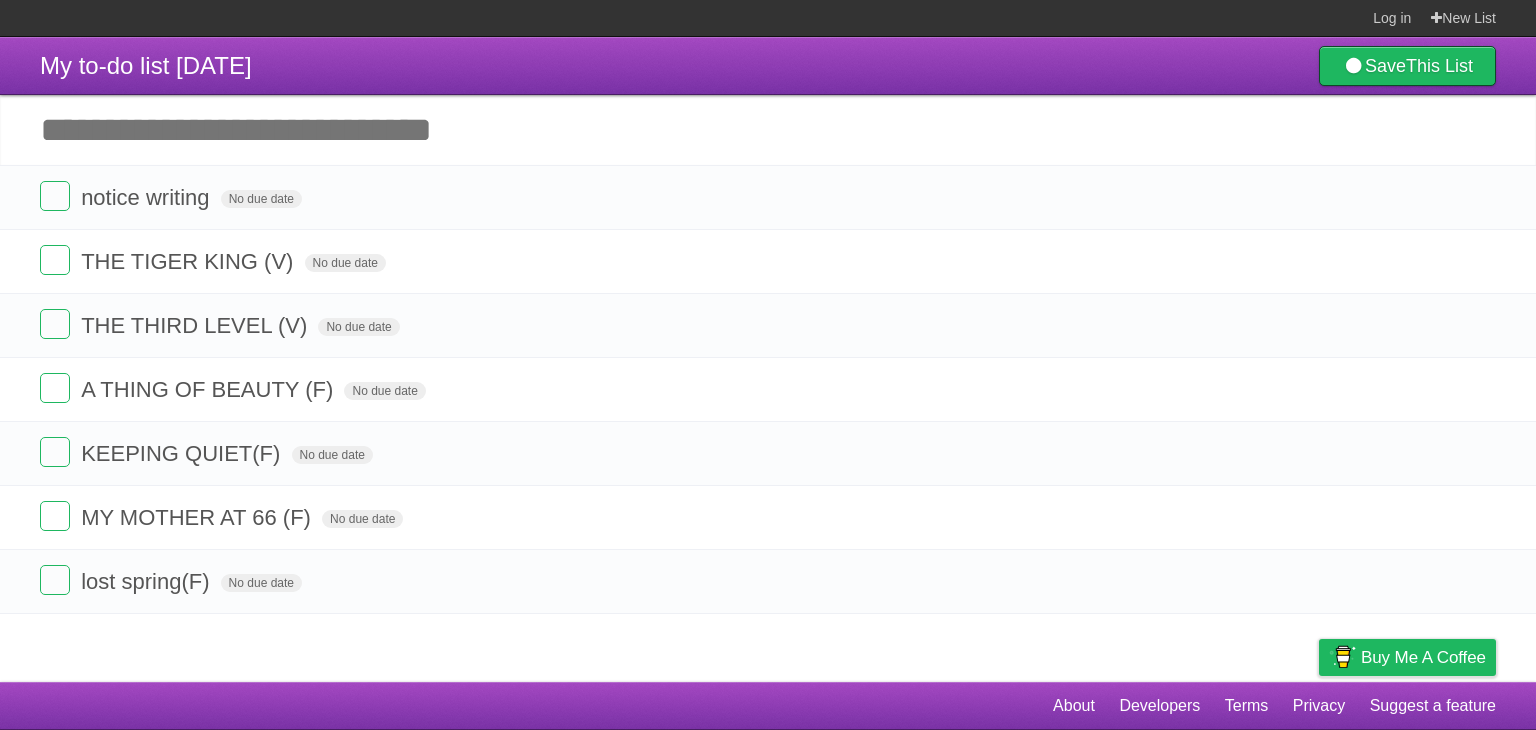 click on "Add another task" at bounding box center (768, 130) 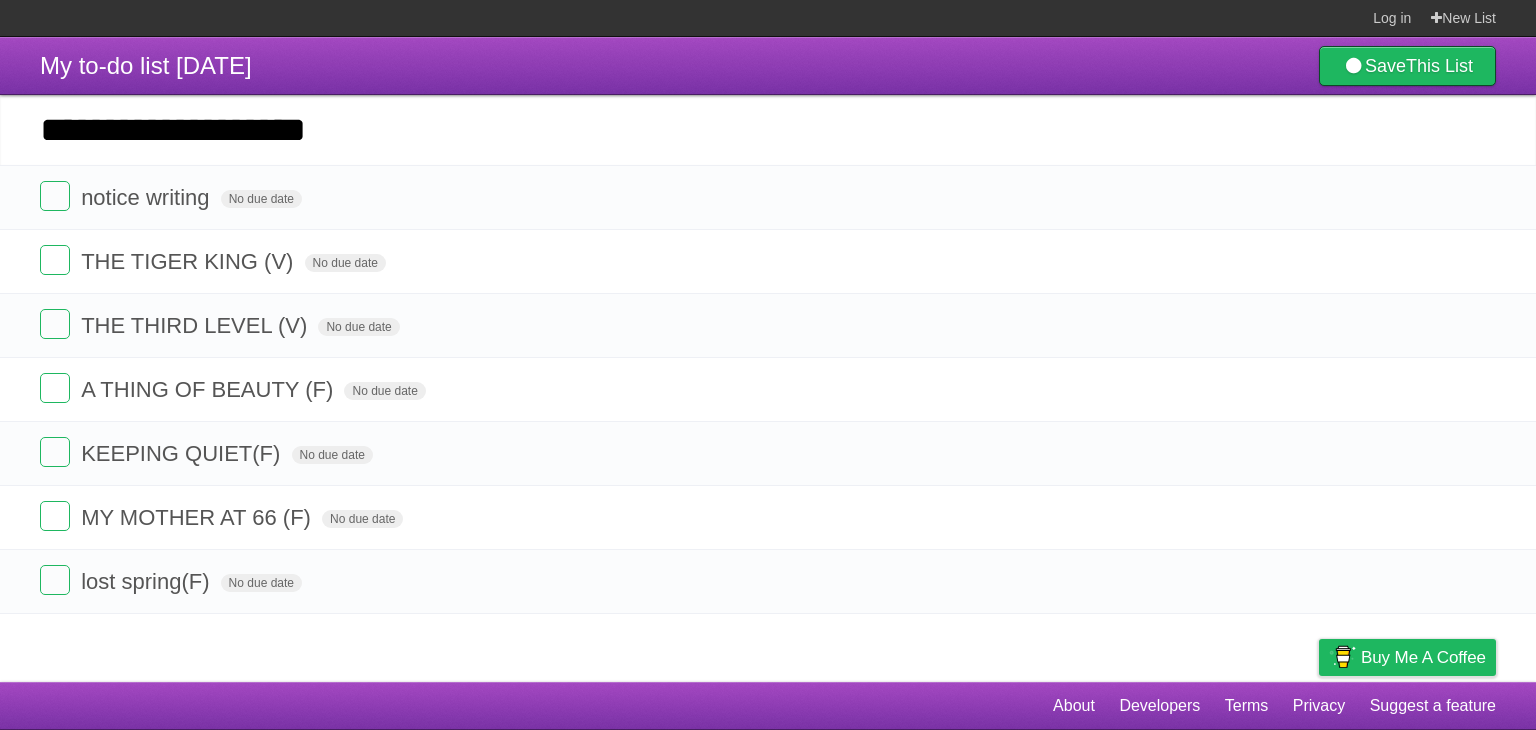 type on "**********" 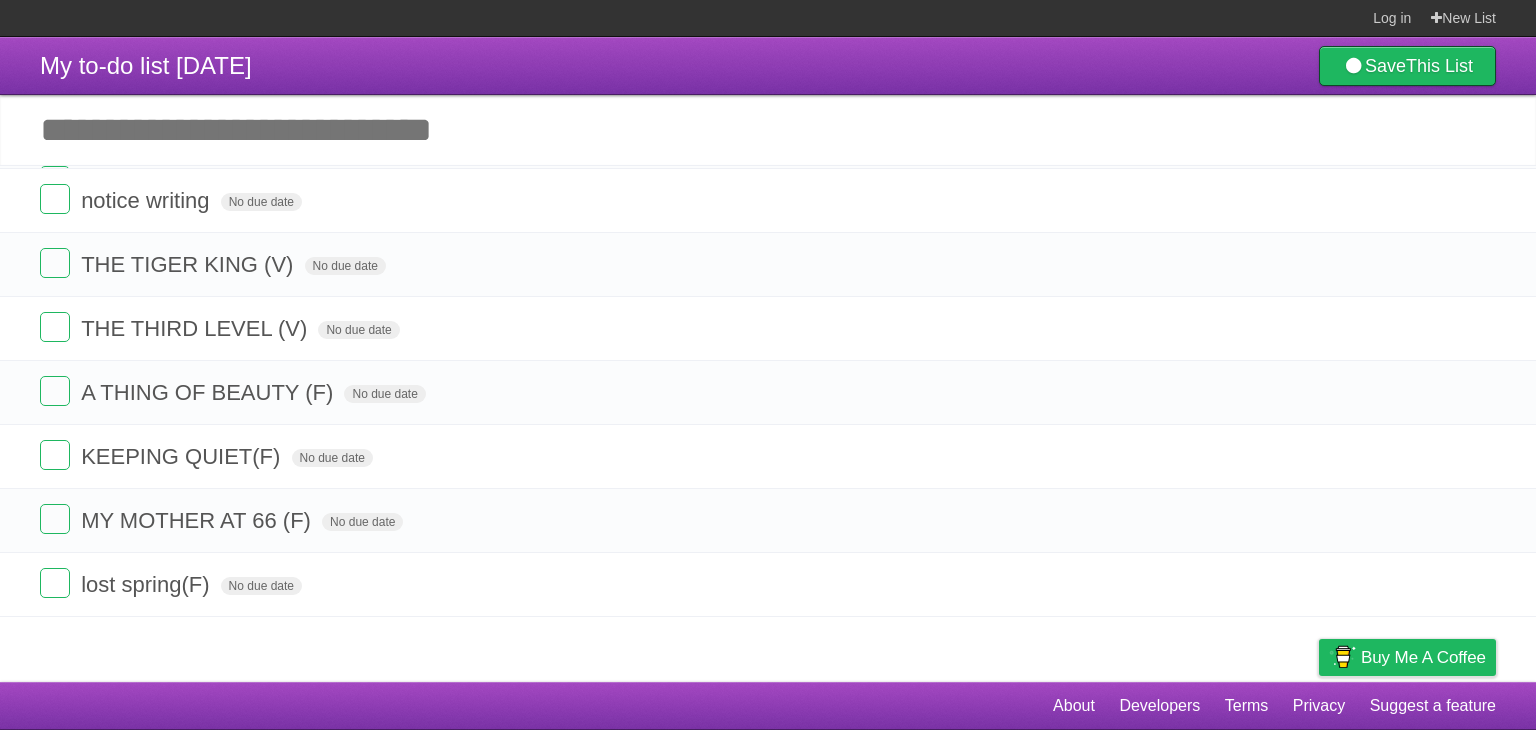 click on "*********" at bounding box center (0, 0) 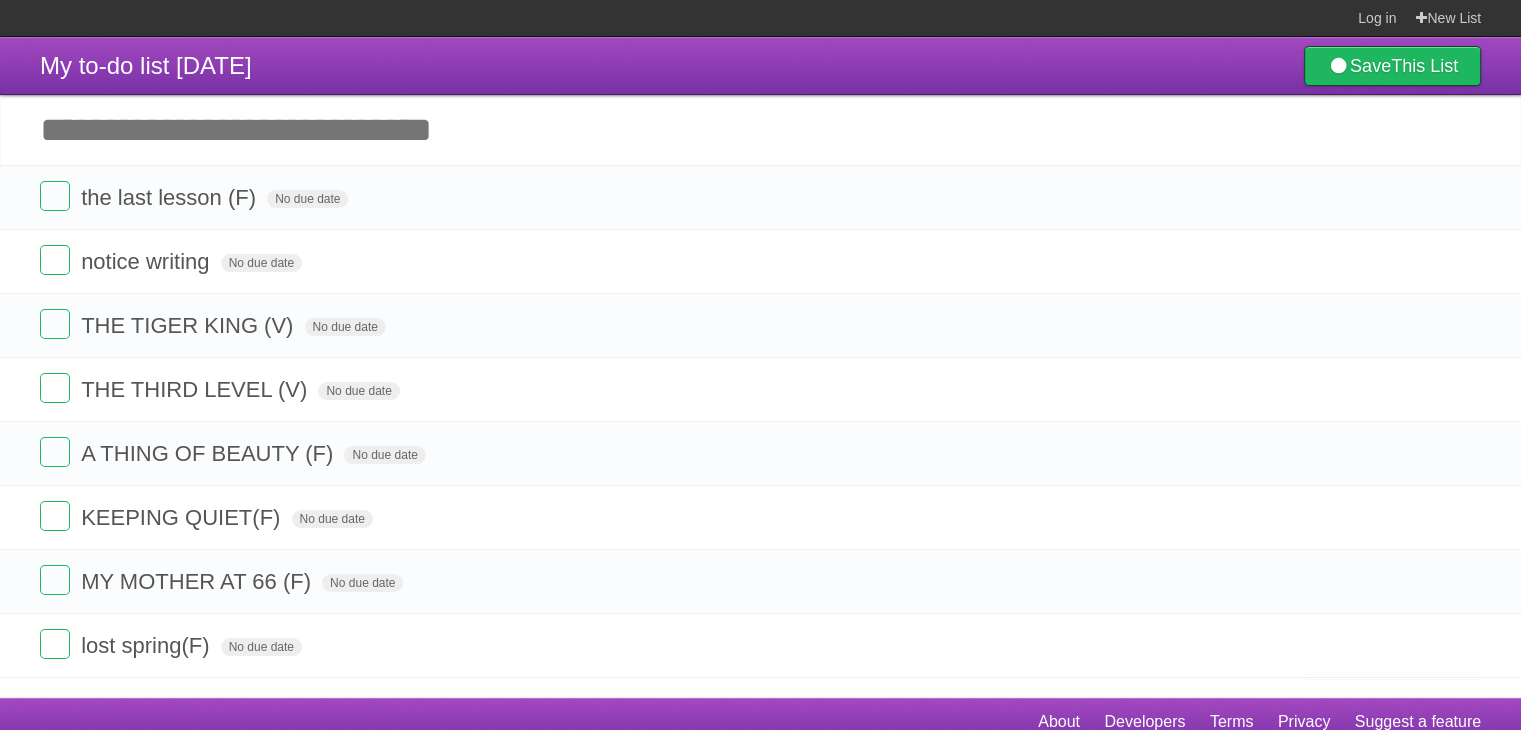 click on "Add another task" at bounding box center (760, 130) 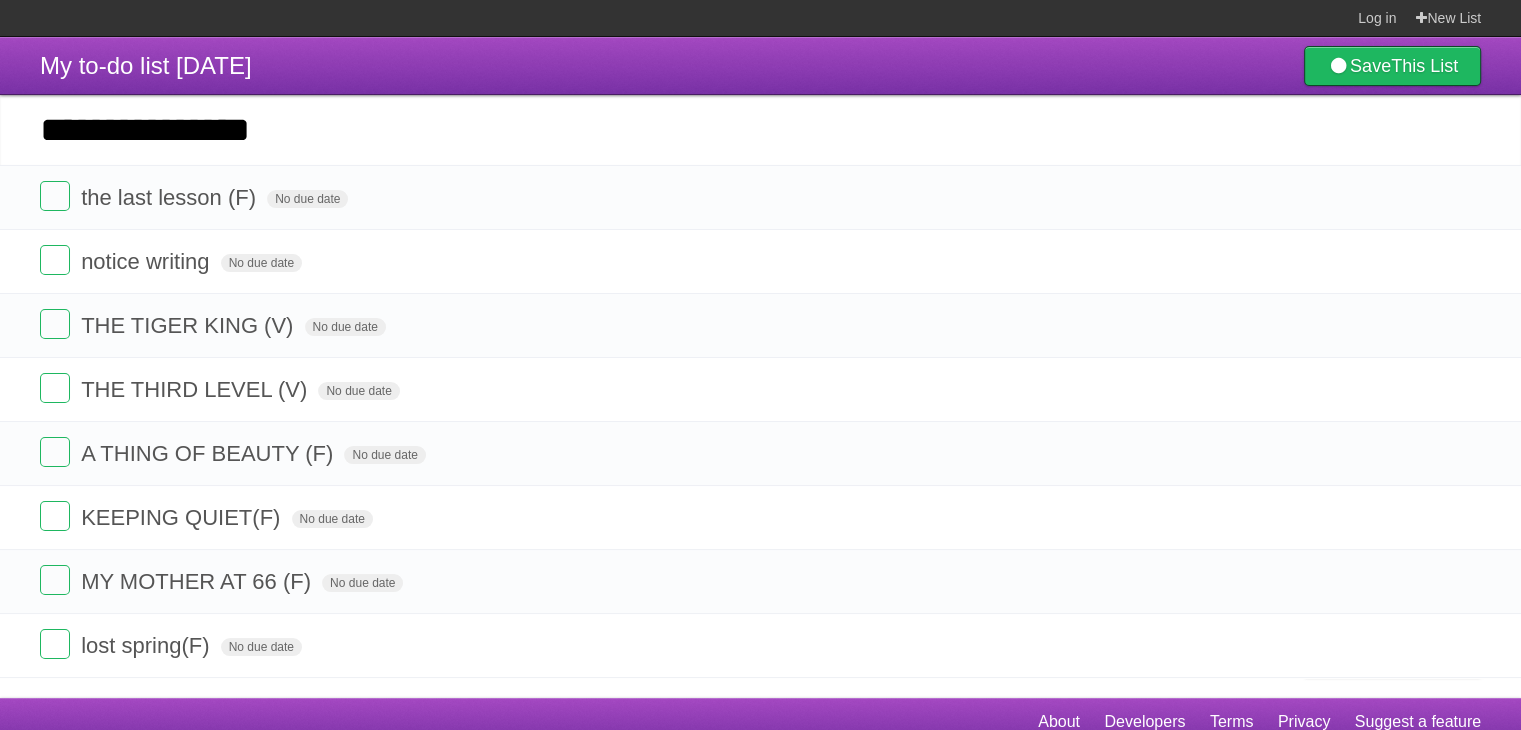 type on "**********" 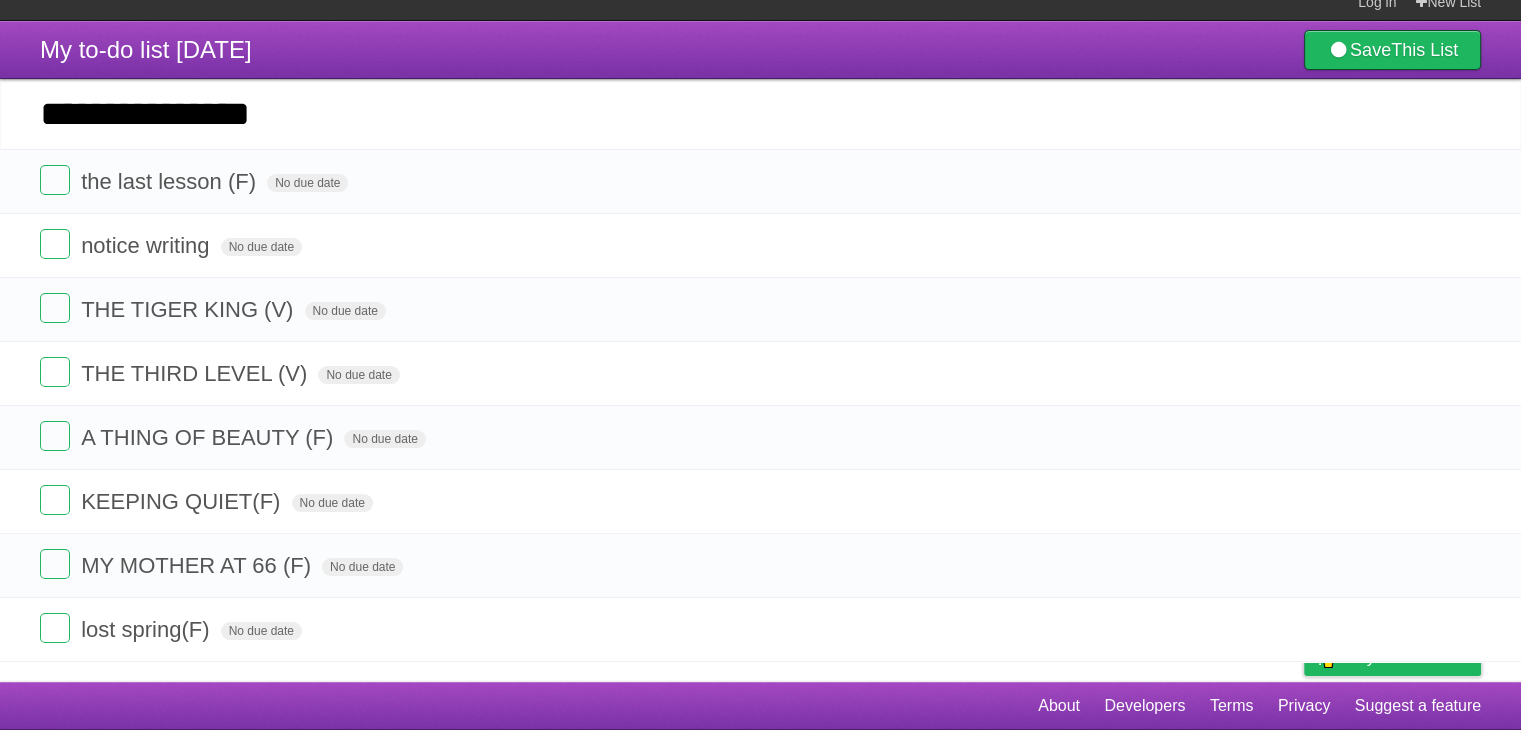 scroll, scrollTop: 0, scrollLeft: 0, axis: both 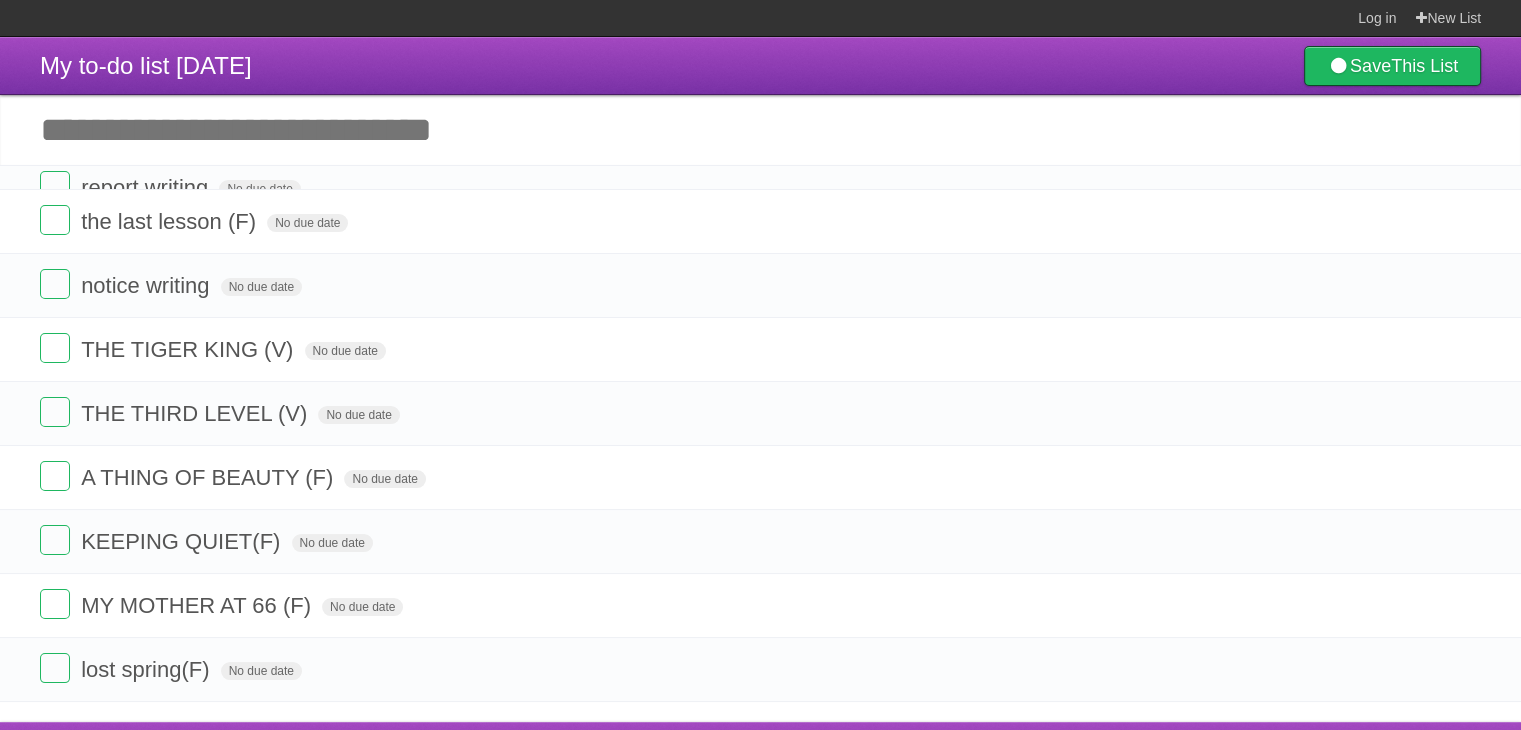 click on "*********" at bounding box center (0, 0) 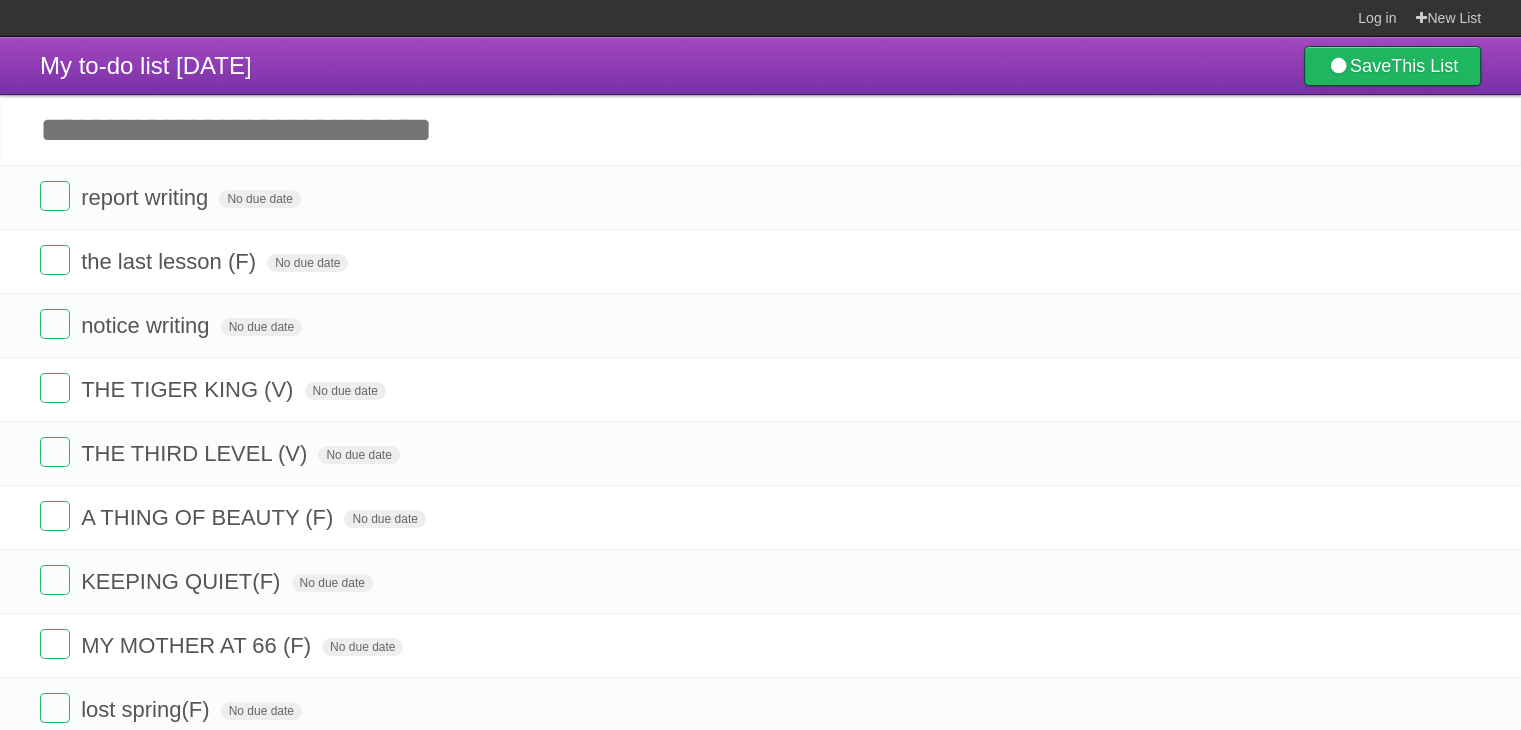 click on "Add another task" at bounding box center [760, 130] 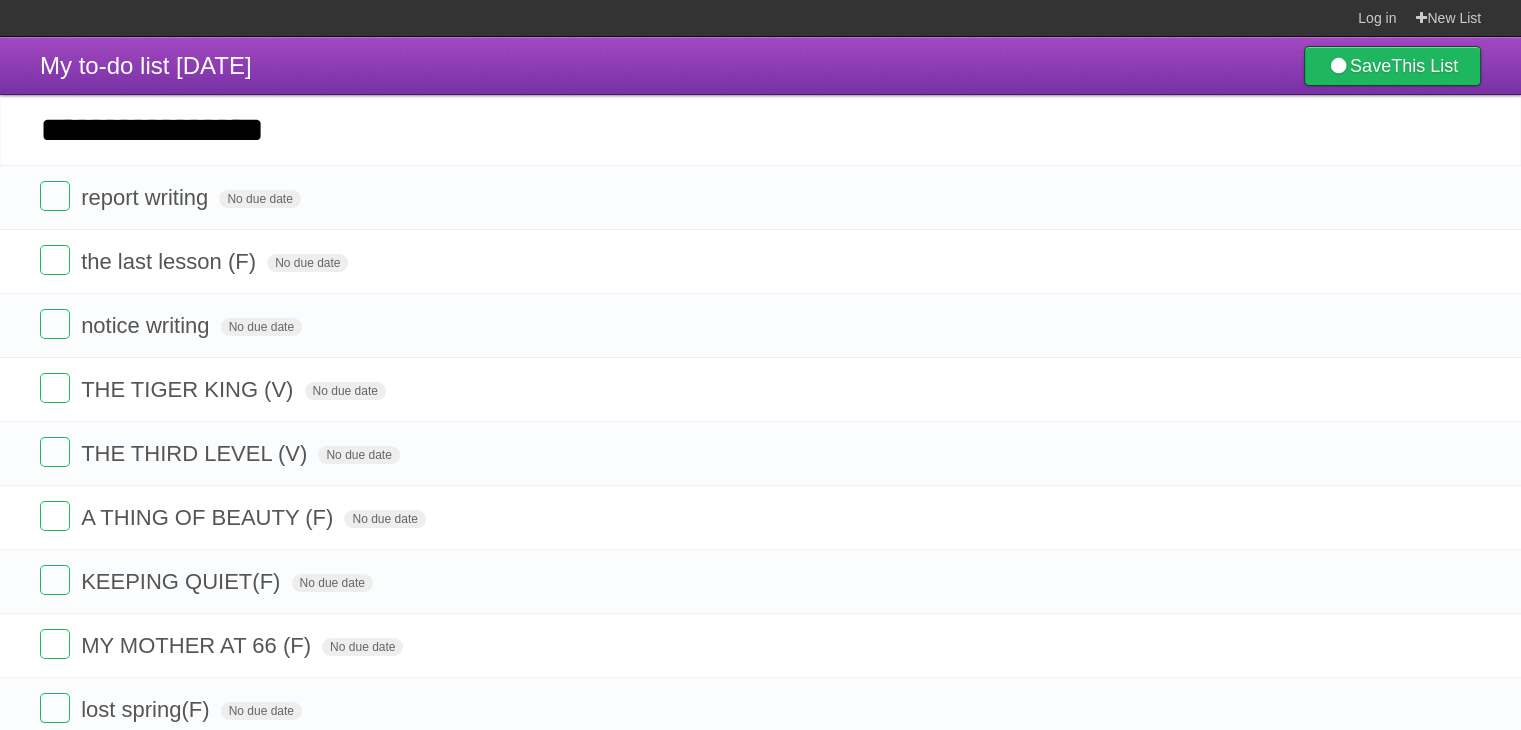type on "**********" 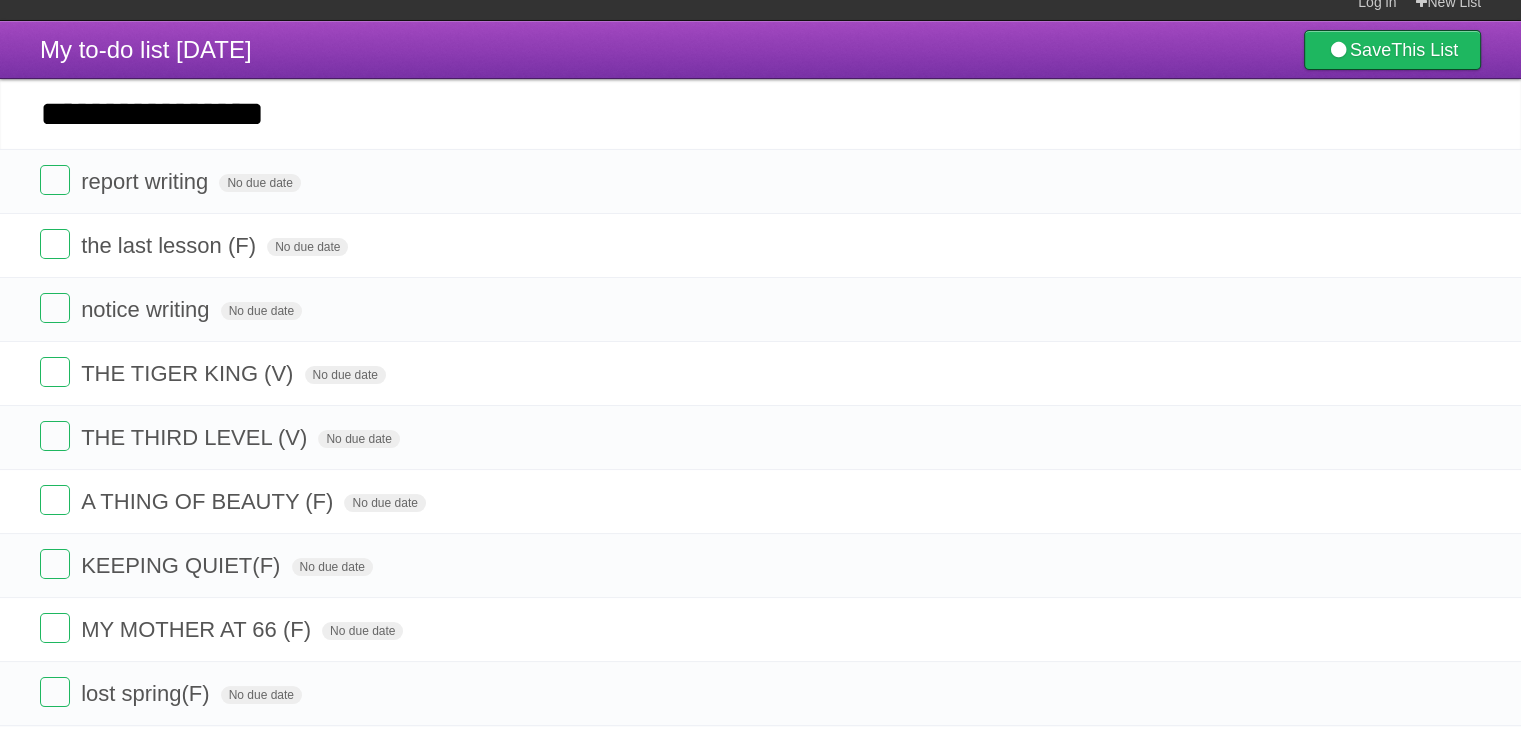 scroll, scrollTop: 14, scrollLeft: 0, axis: vertical 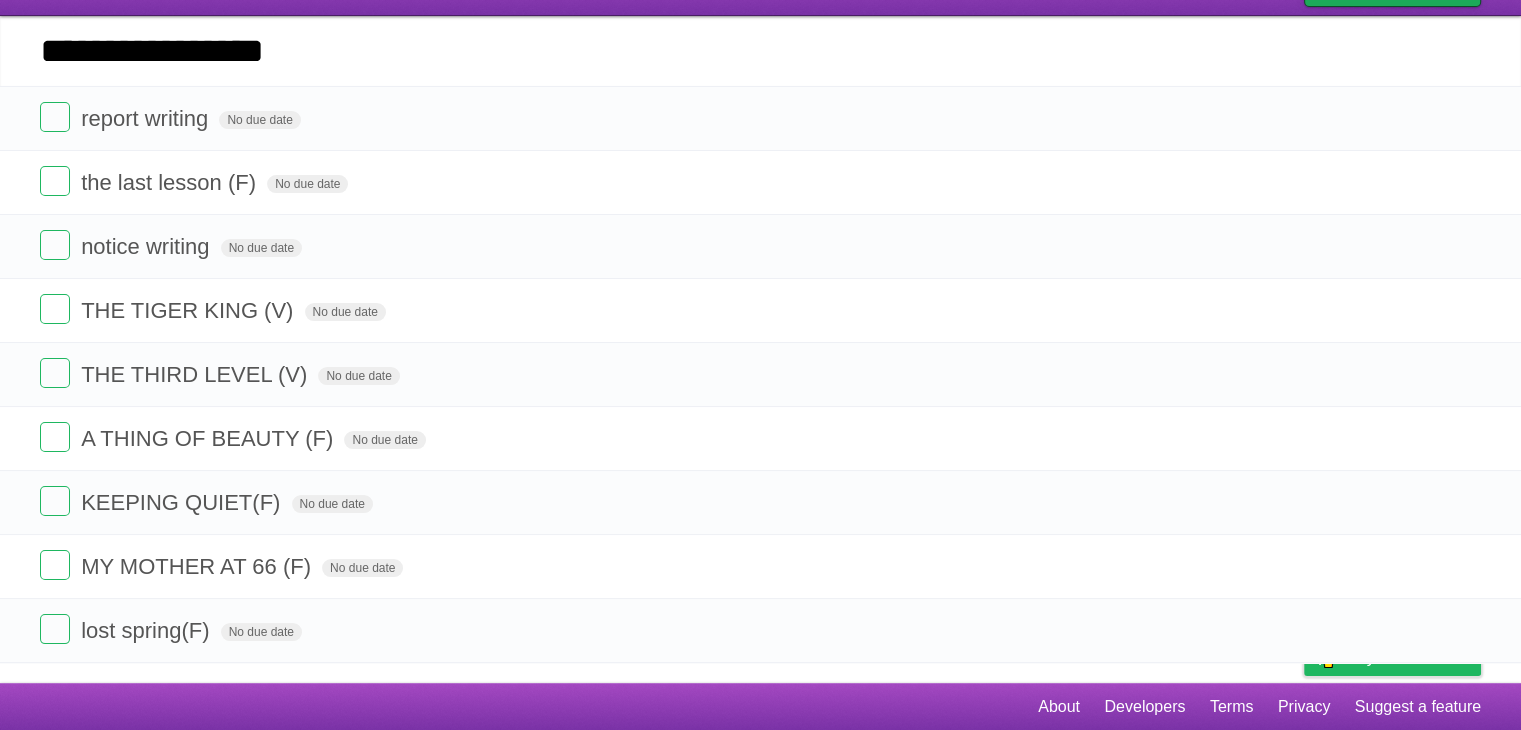 type 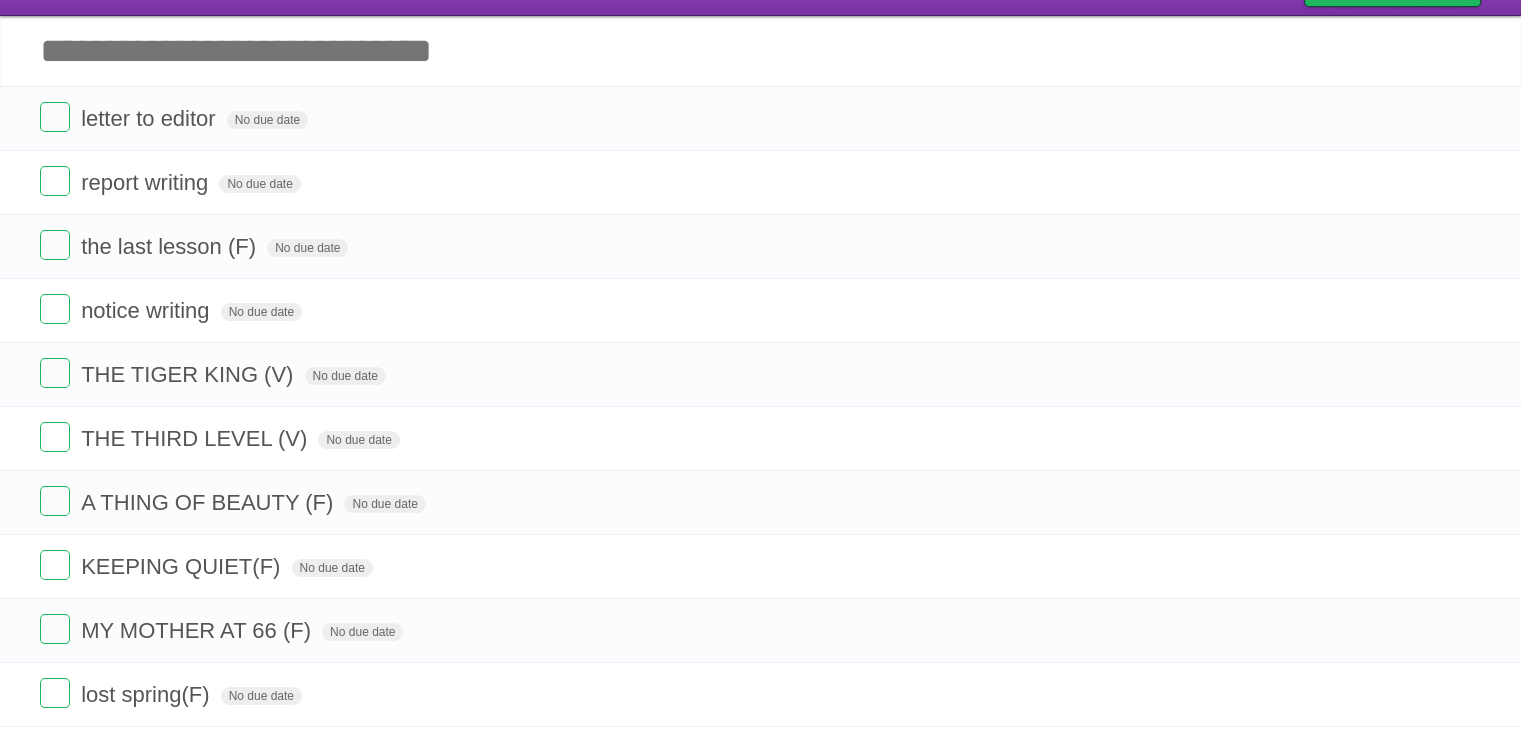 scroll, scrollTop: 143, scrollLeft: 0, axis: vertical 